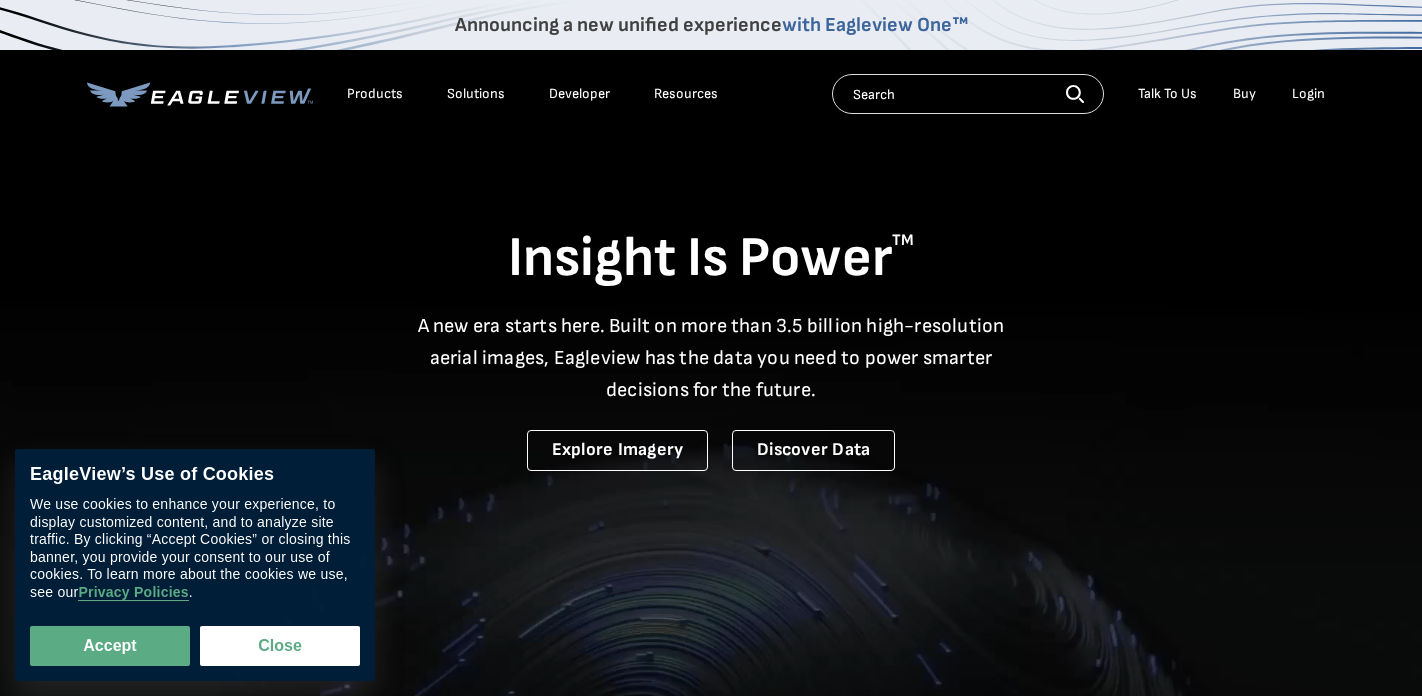 scroll, scrollTop: 0, scrollLeft: 0, axis: both 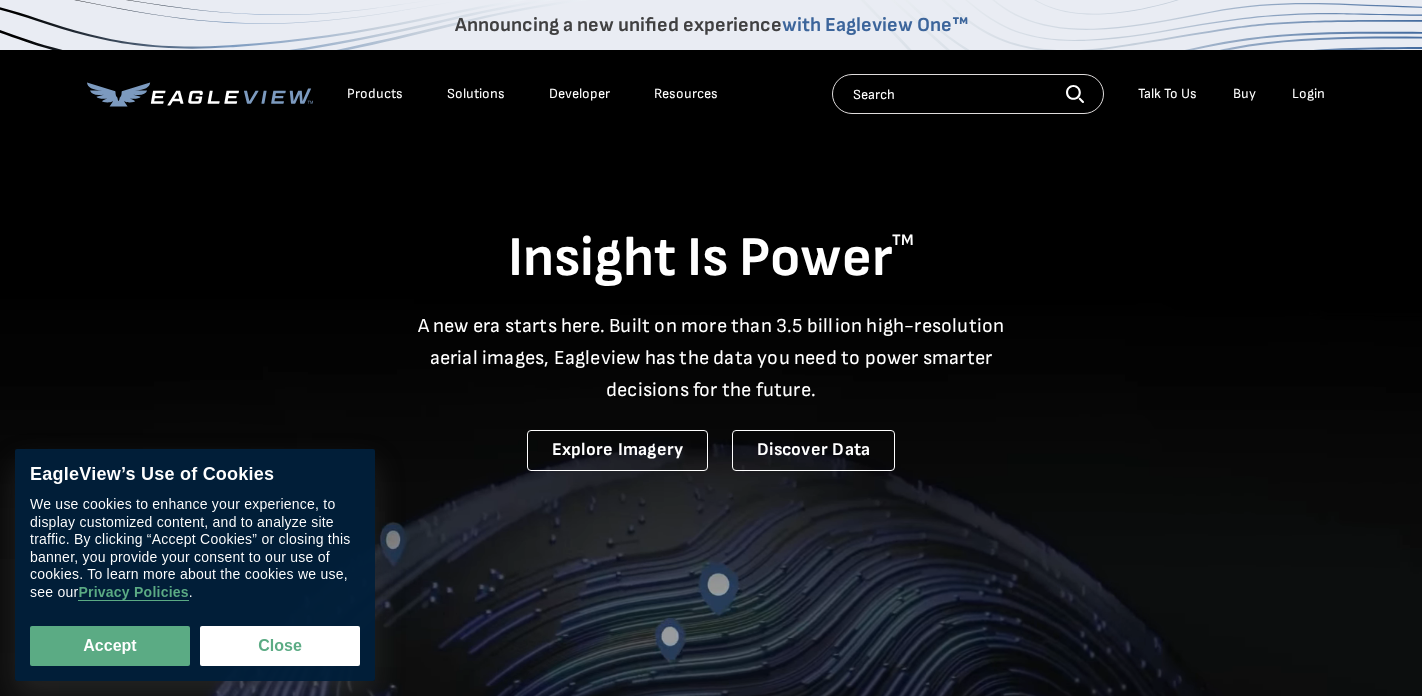 click on "Login" at bounding box center [1308, 94] 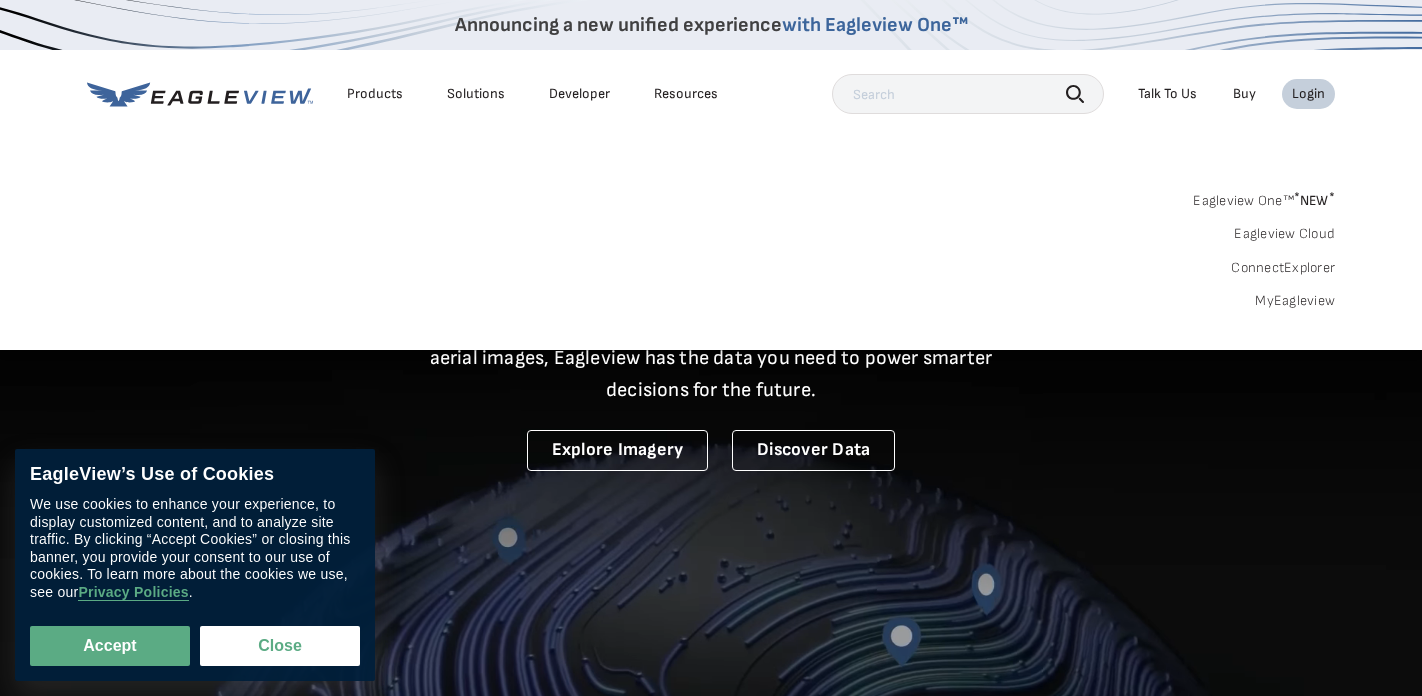 click on "Login" at bounding box center [1308, 94] 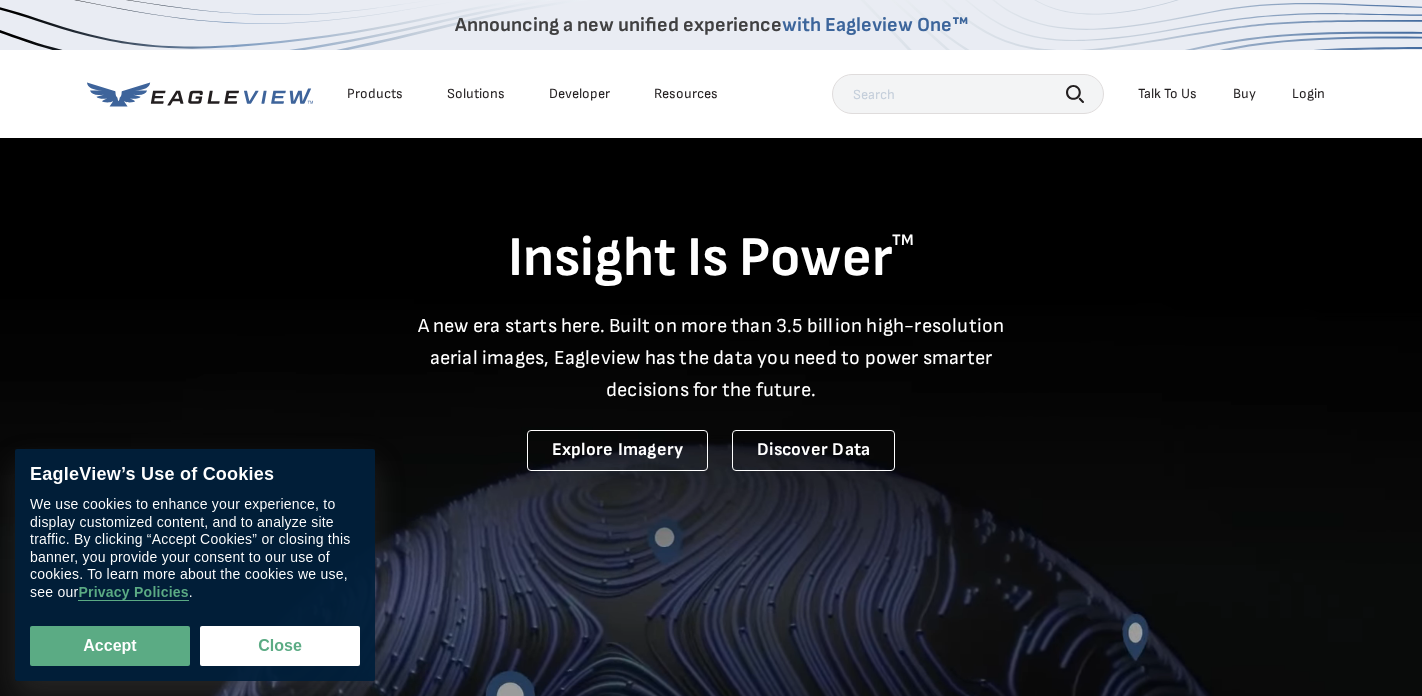 click on "Login" at bounding box center [1308, 94] 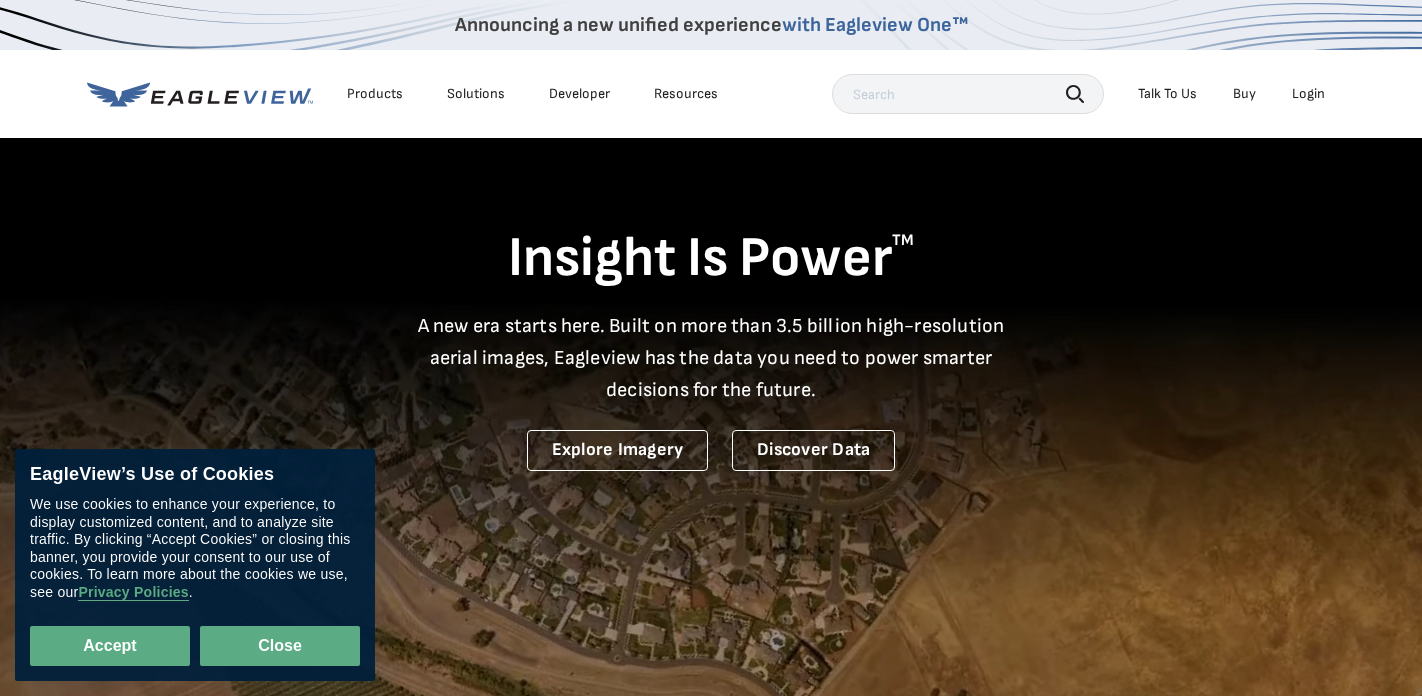 click on "Close" at bounding box center (280, 646) 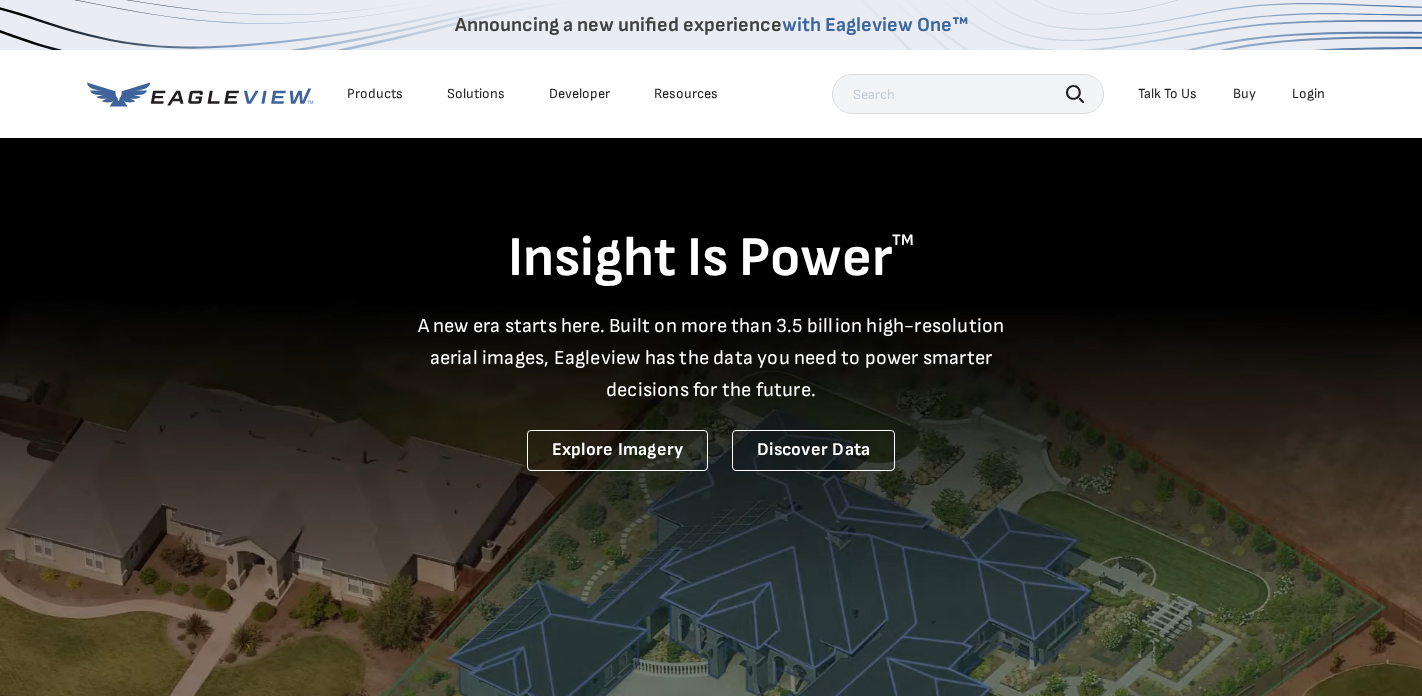 click on "Login" at bounding box center (1308, 94) 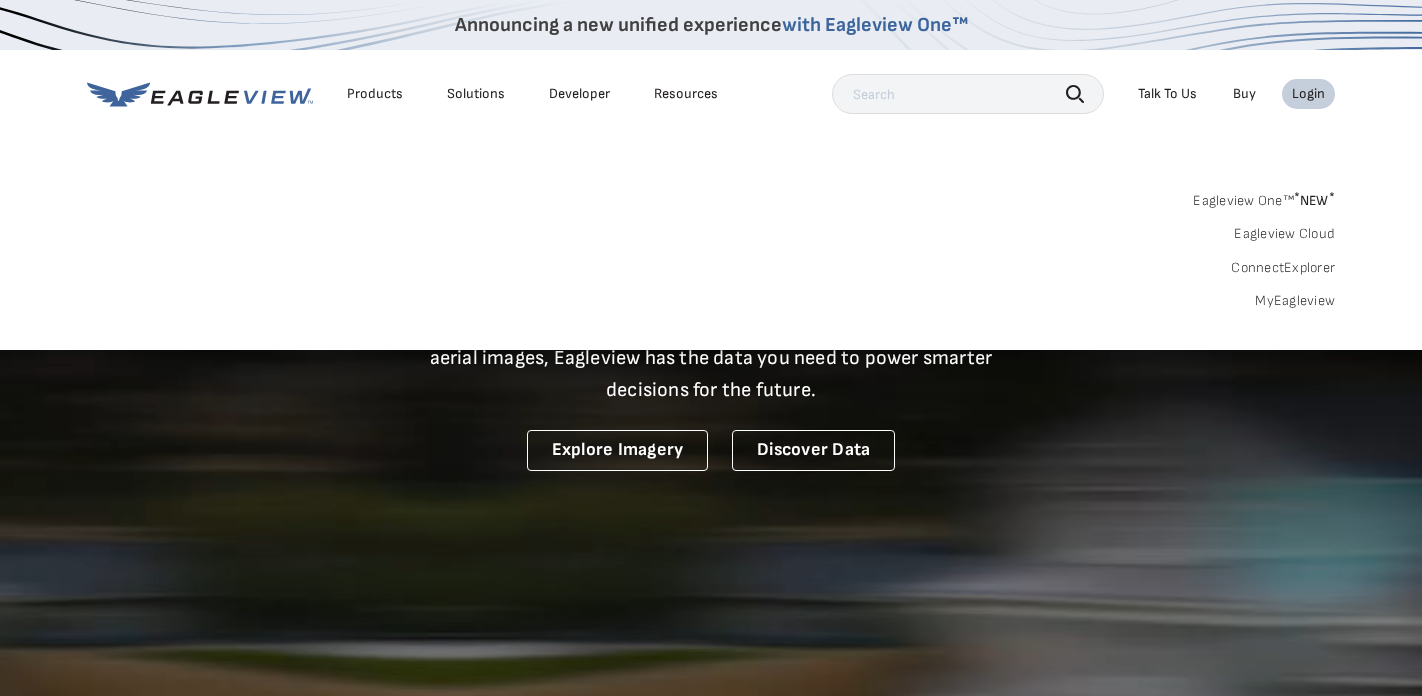click on "Eagleview One™  * NEW *" at bounding box center [1264, 197] 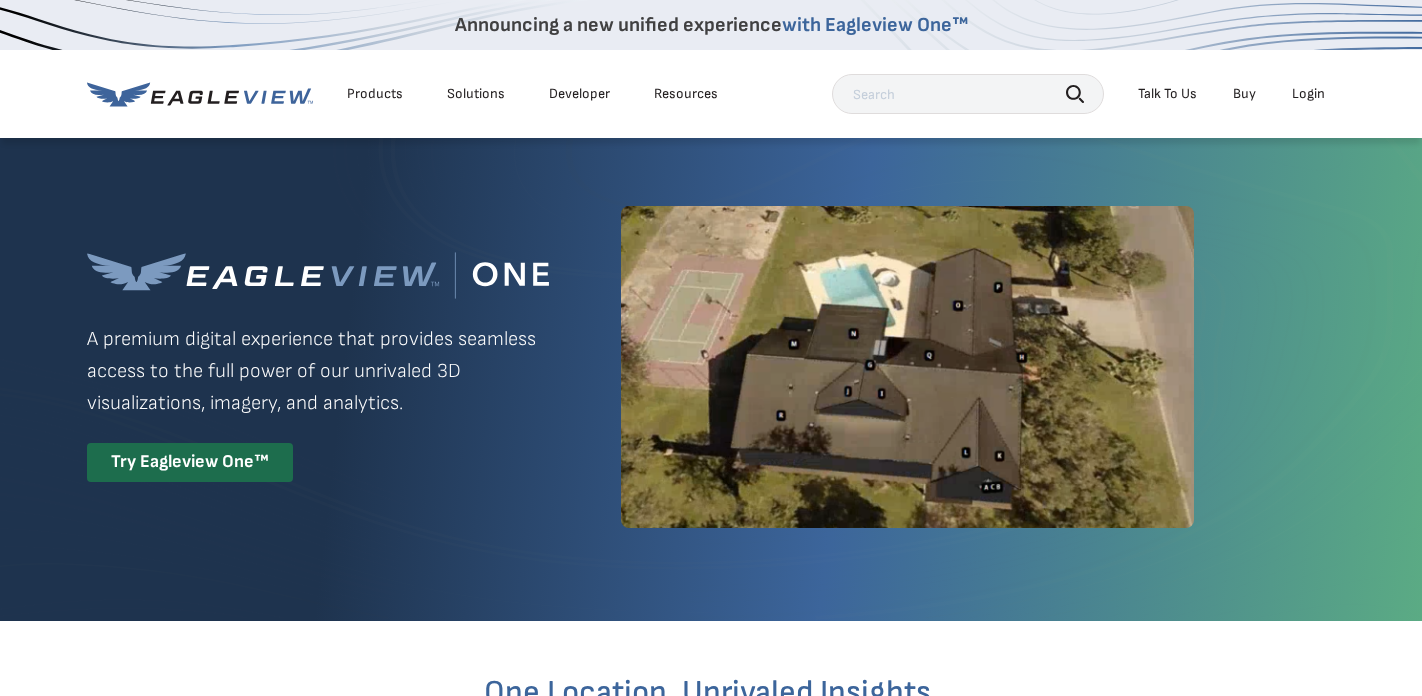 scroll, scrollTop: 0, scrollLeft: 0, axis: both 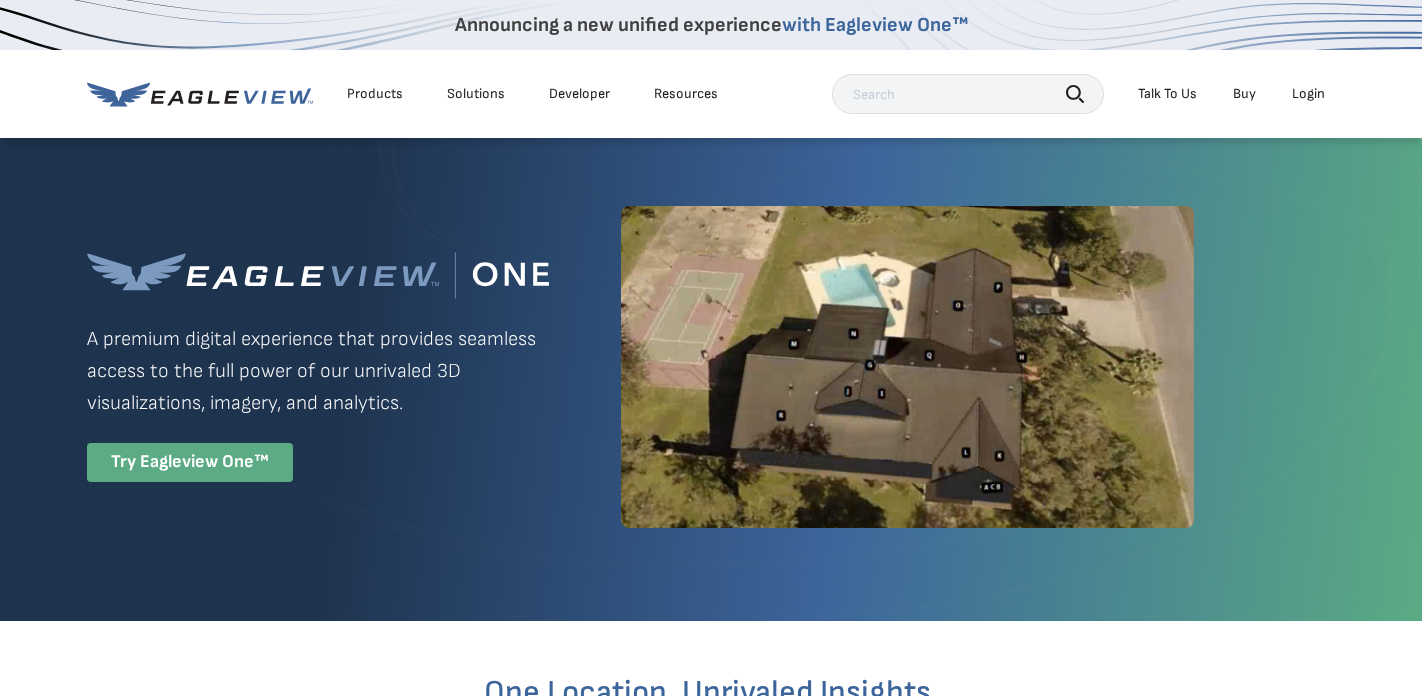 click on "Try Eagleview One™" at bounding box center (190, 462) 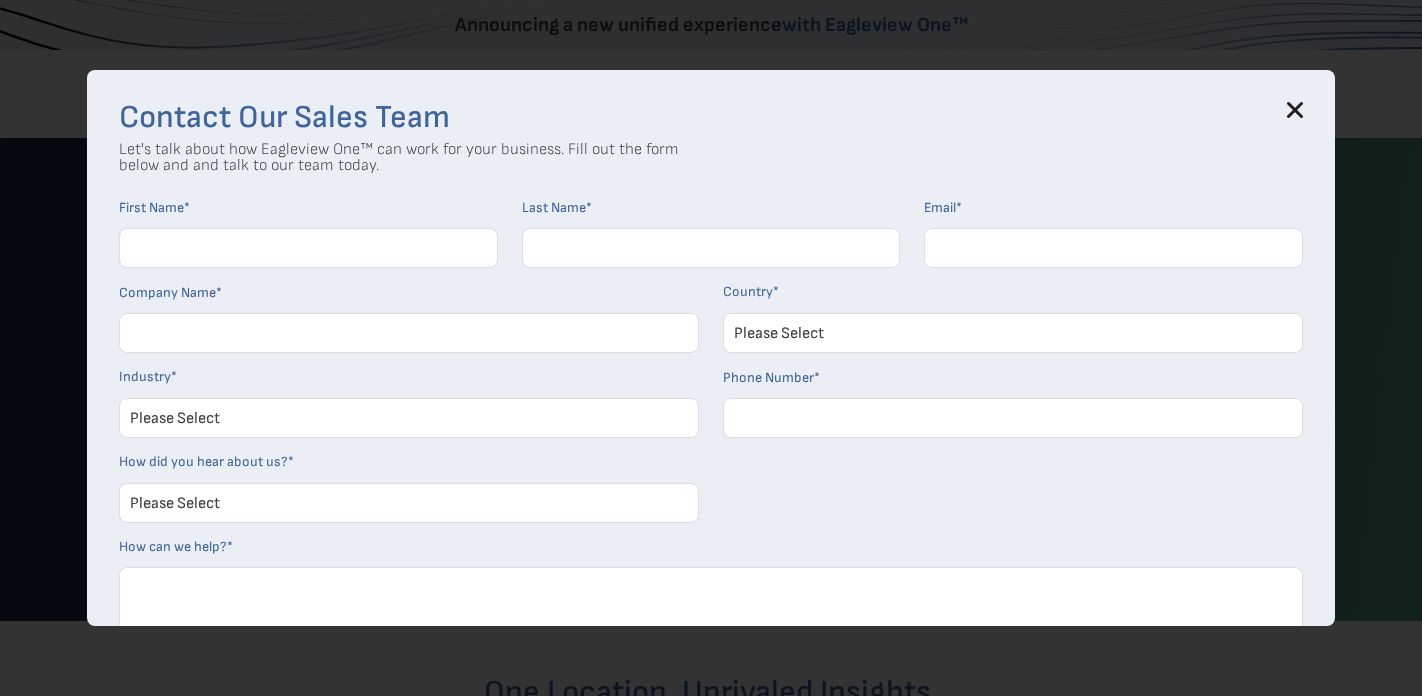 click 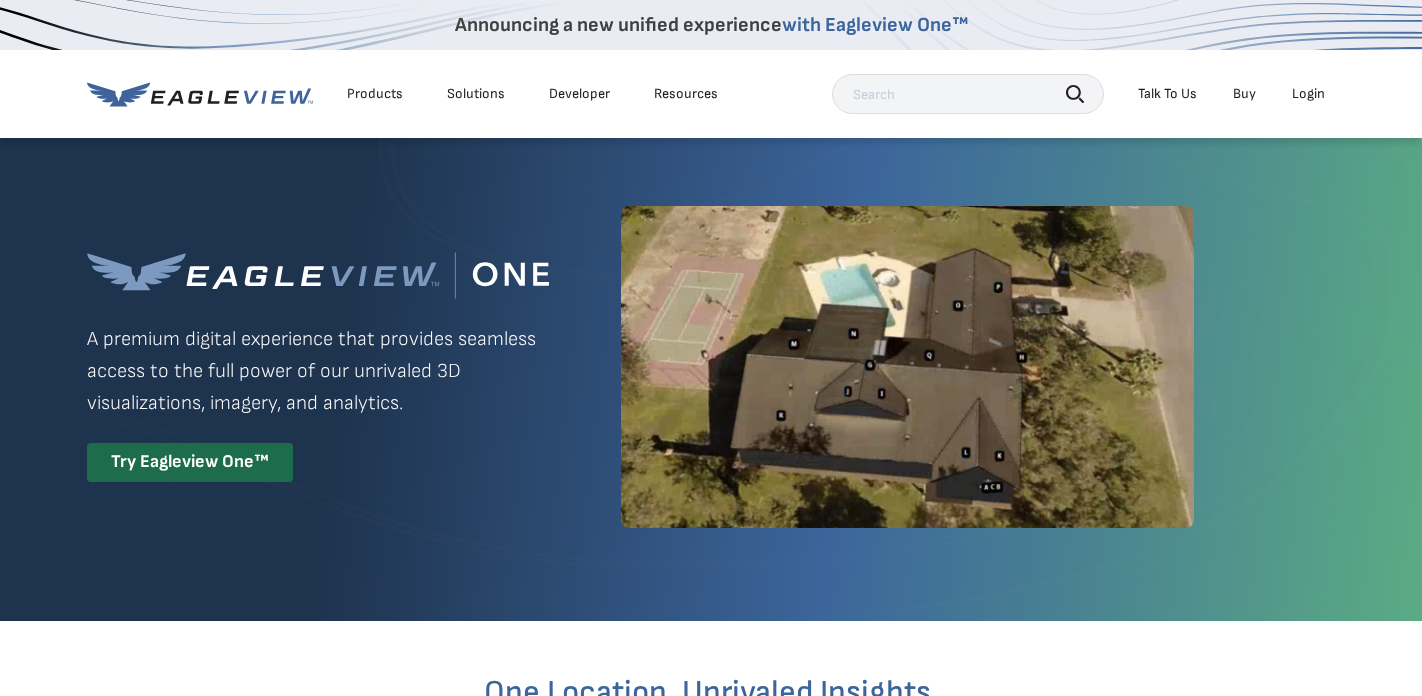 click on "Login" at bounding box center [1308, 94] 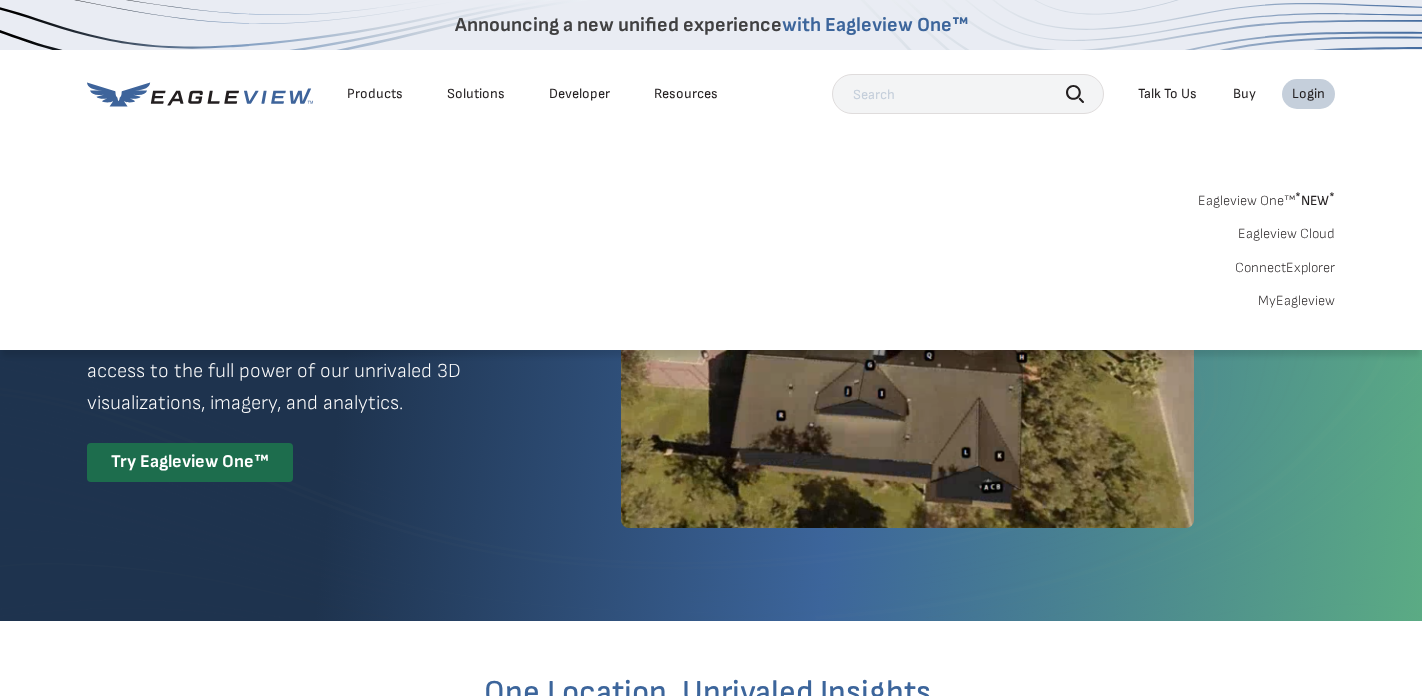 click on "MyEagleview" at bounding box center [1296, 301] 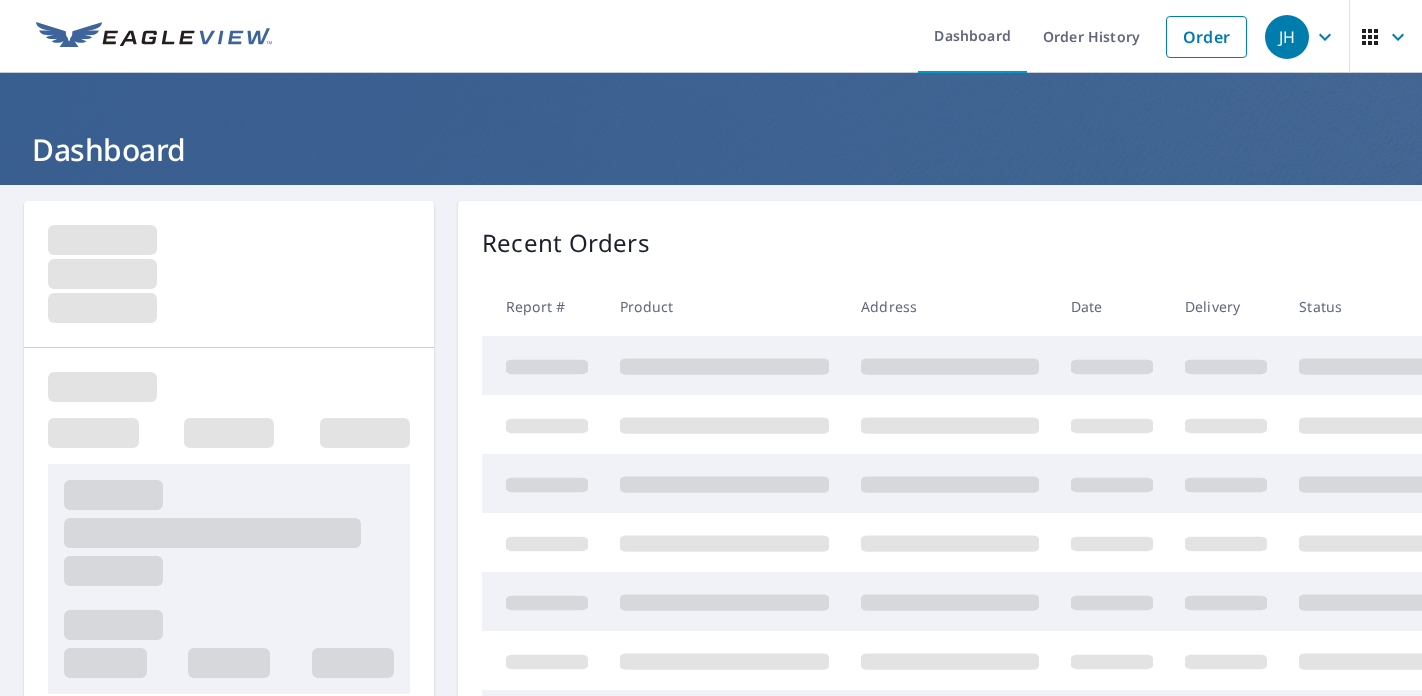 scroll, scrollTop: 0, scrollLeft: 0, axis: both 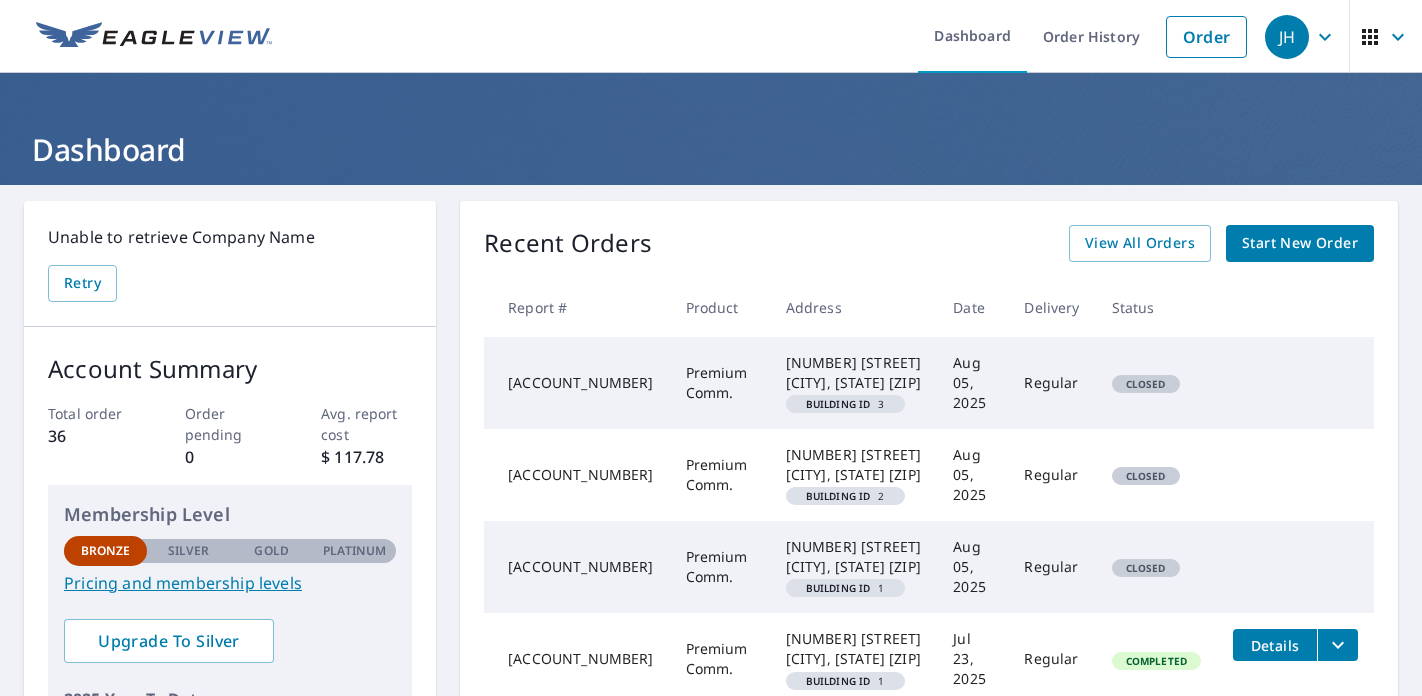 click on "Premium Comm." at bounding box center [720, 383] 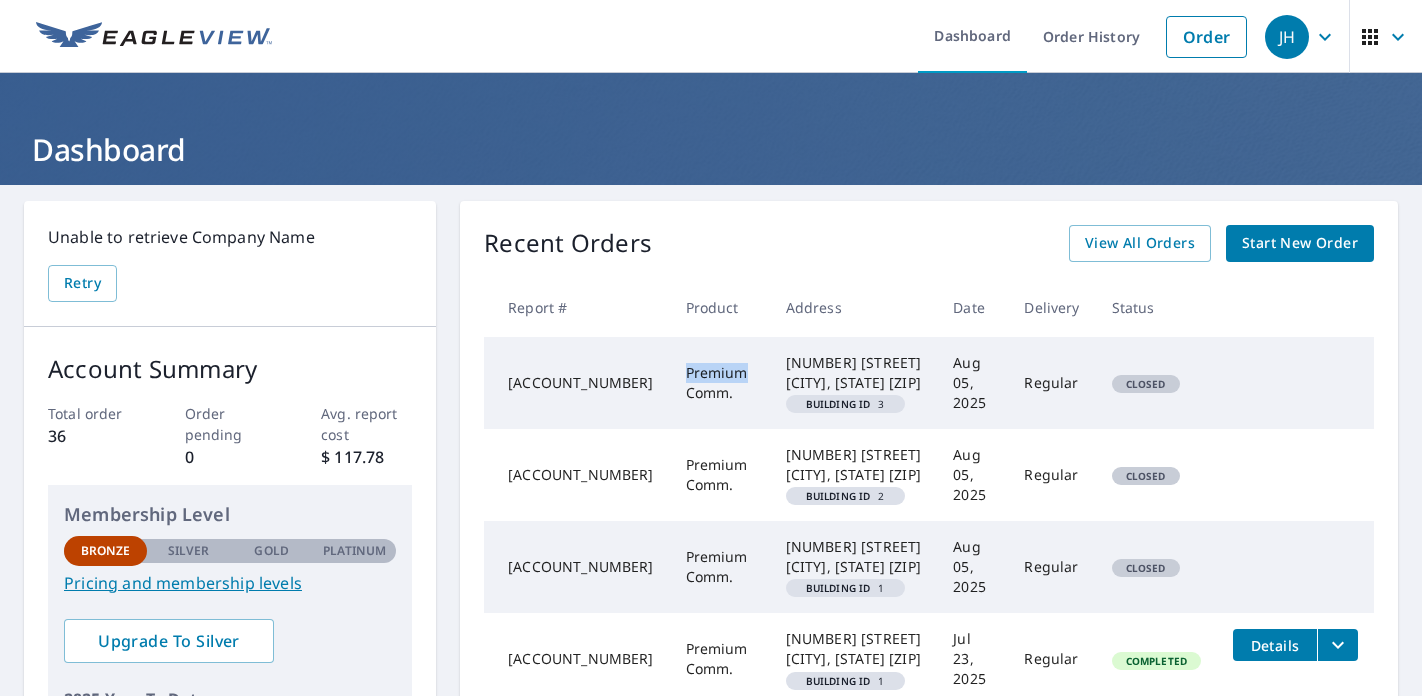 click on "Start New Order" at bounding box center (1300, 243) 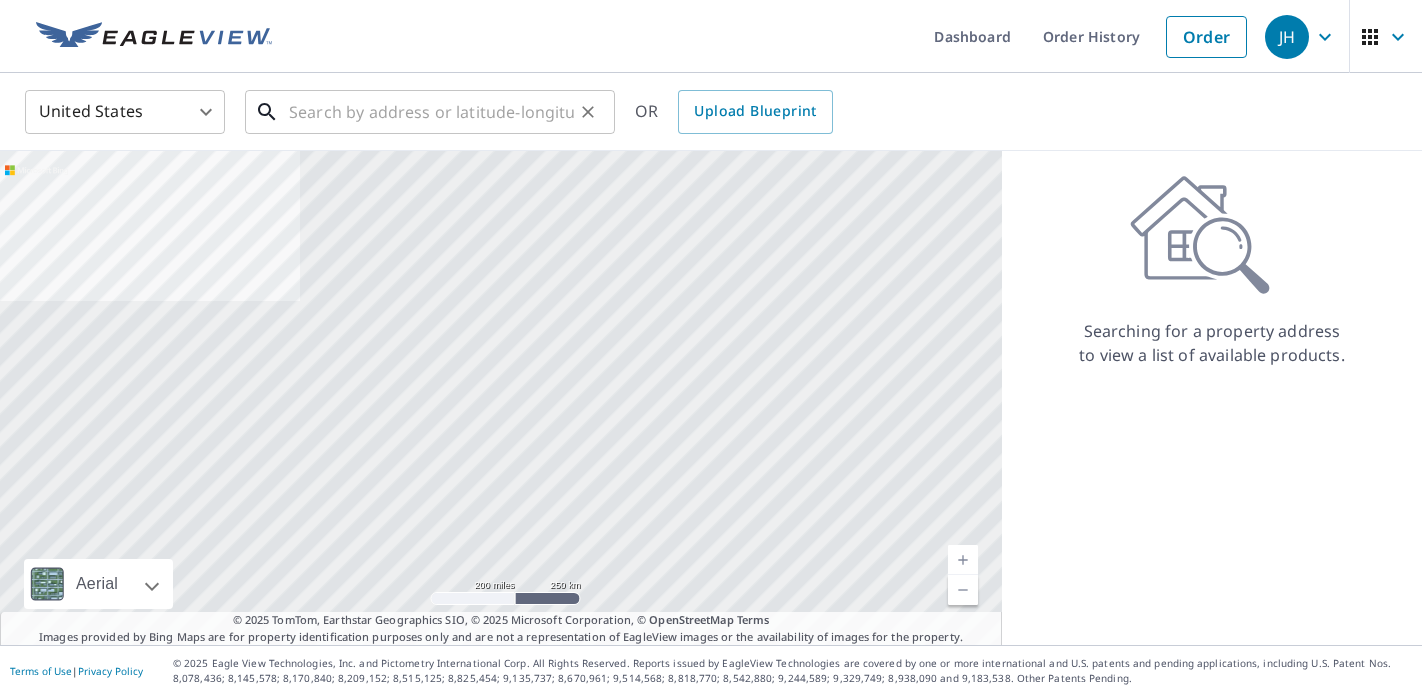click at bounding box center (431, 112) 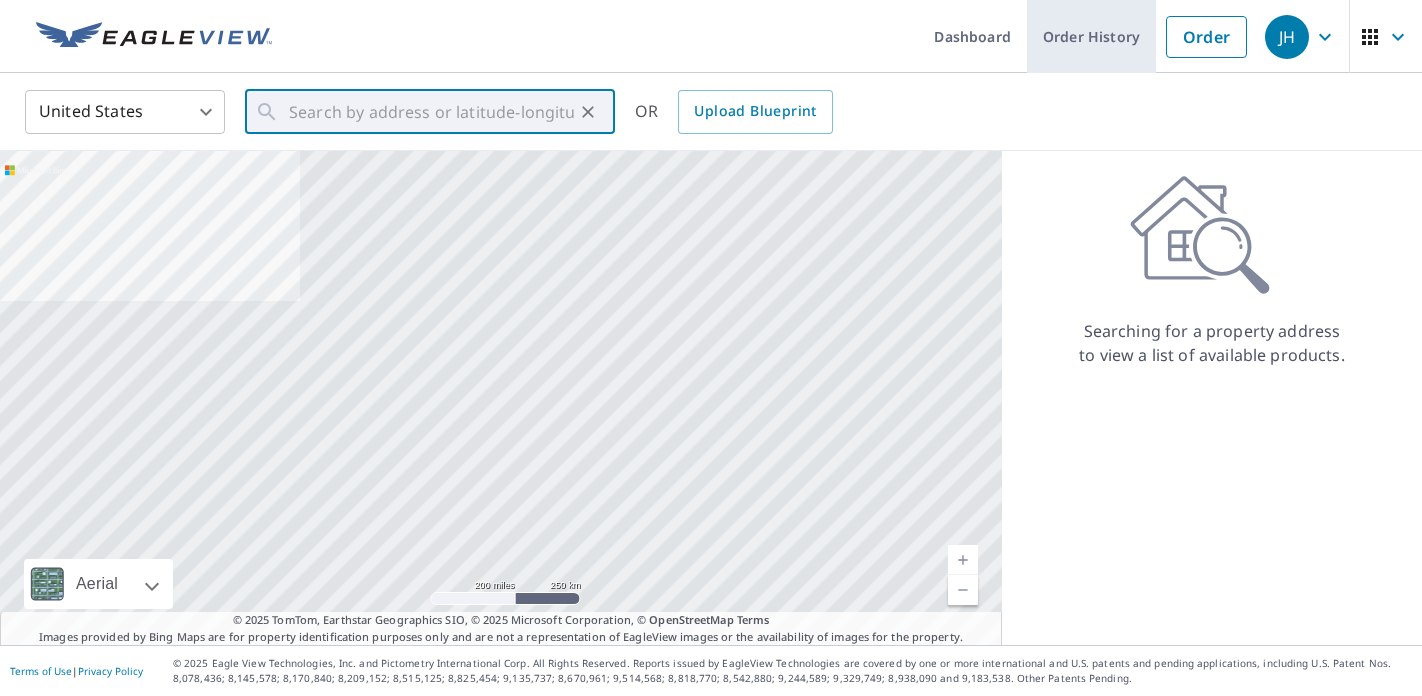 click on "Order History" at bounding box center (1091, 36) 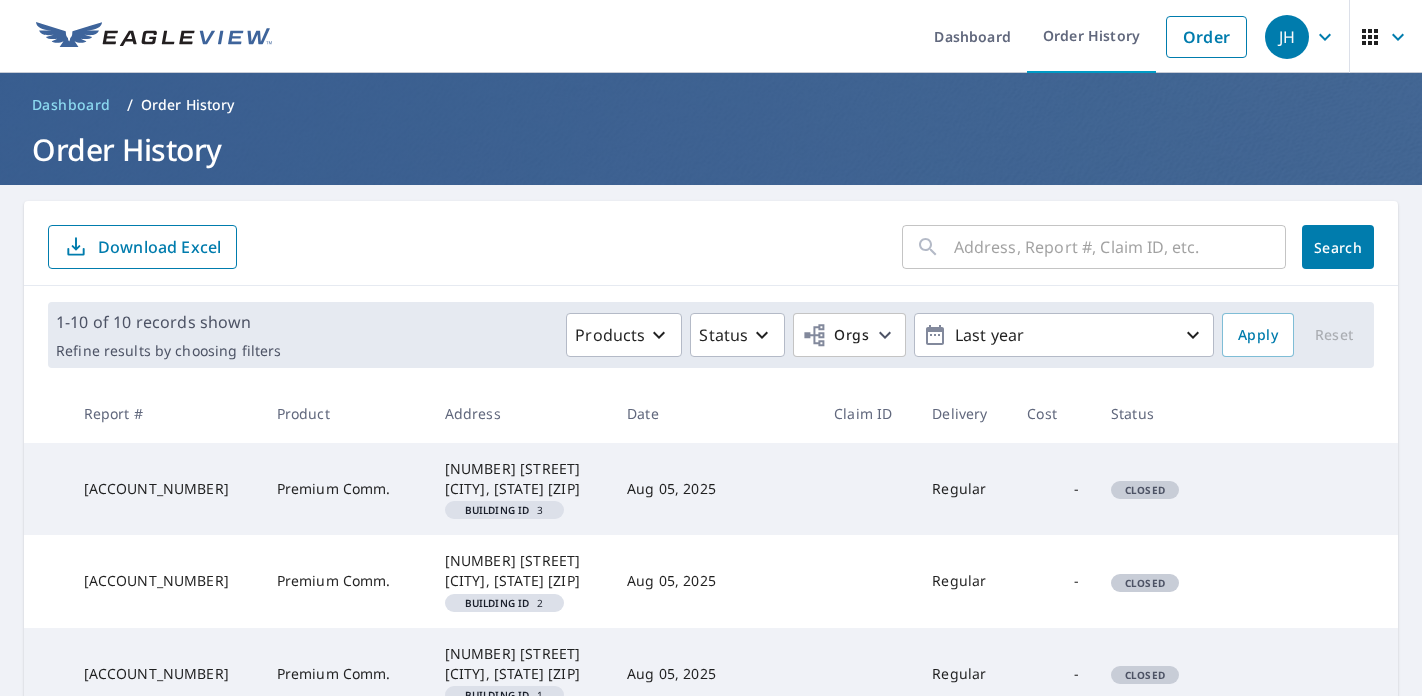 click on "Dashboard" at bounding box center (71, 105) 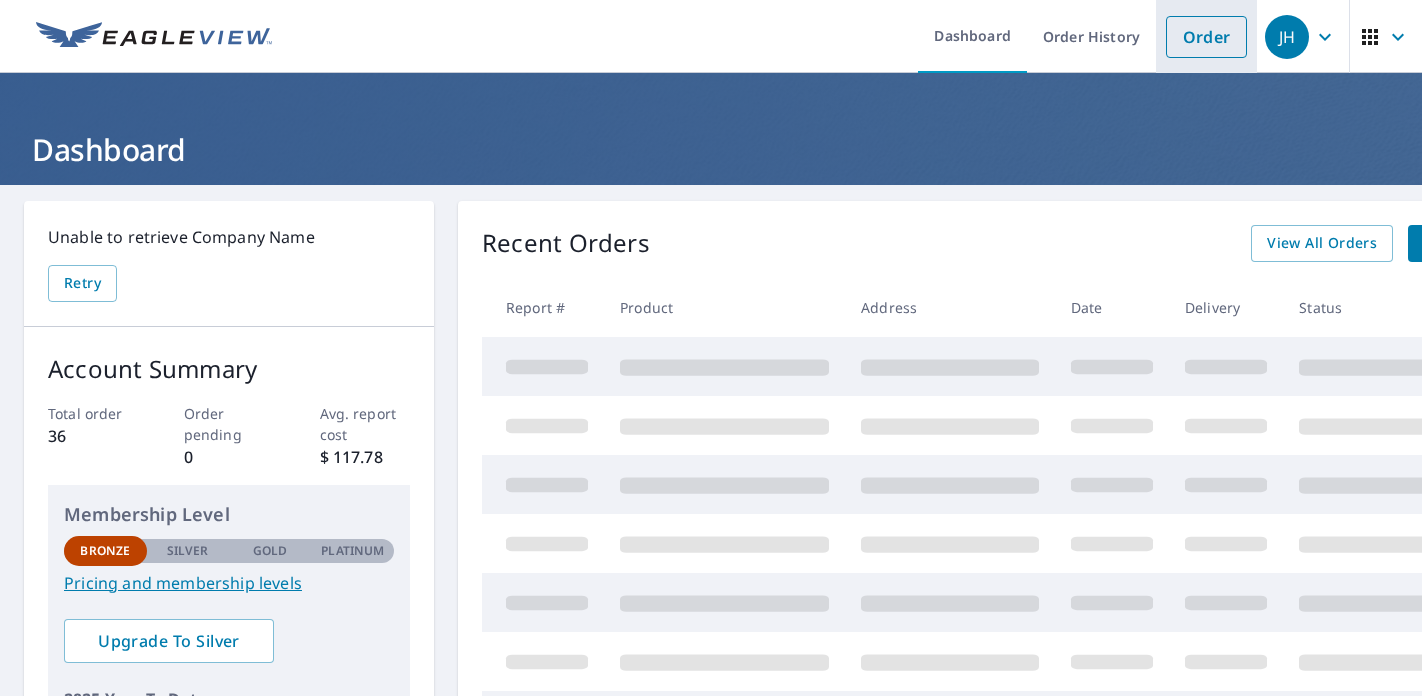 click on "Order" at bounding box center [1206, 37] 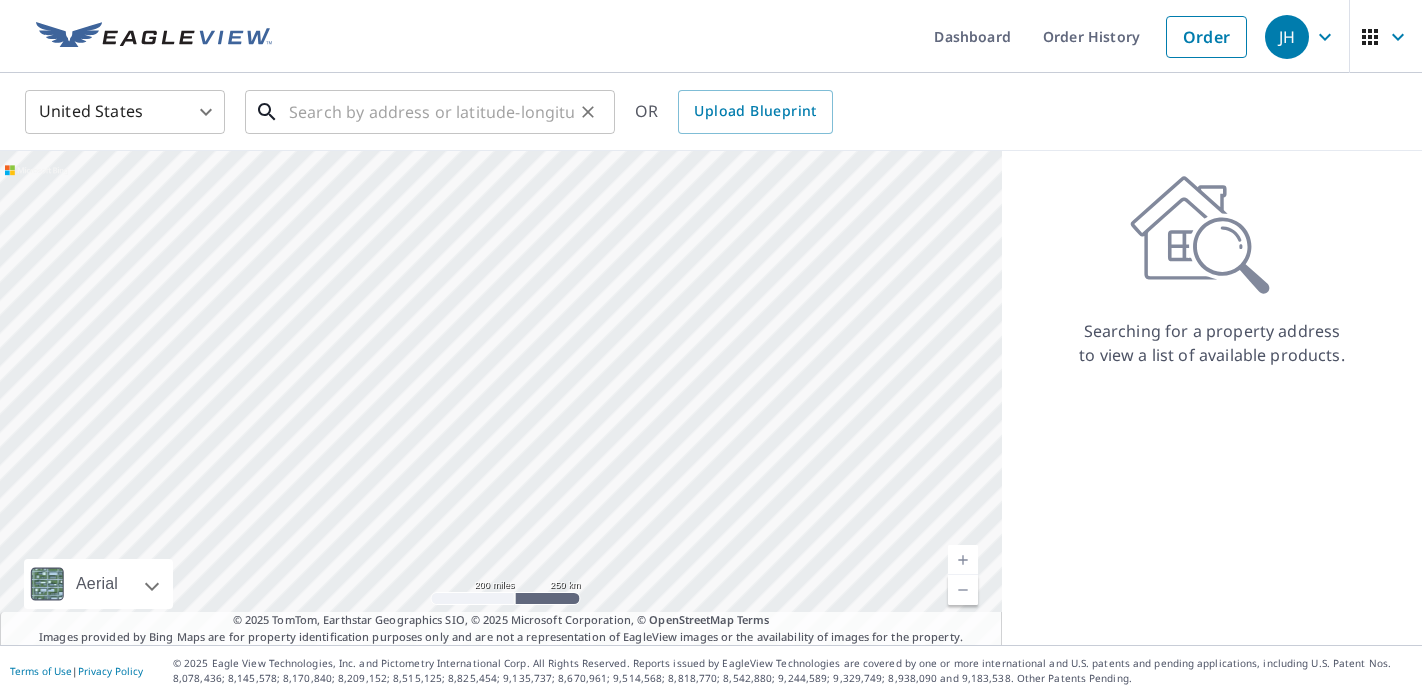 click at bounding box center [431, 112] 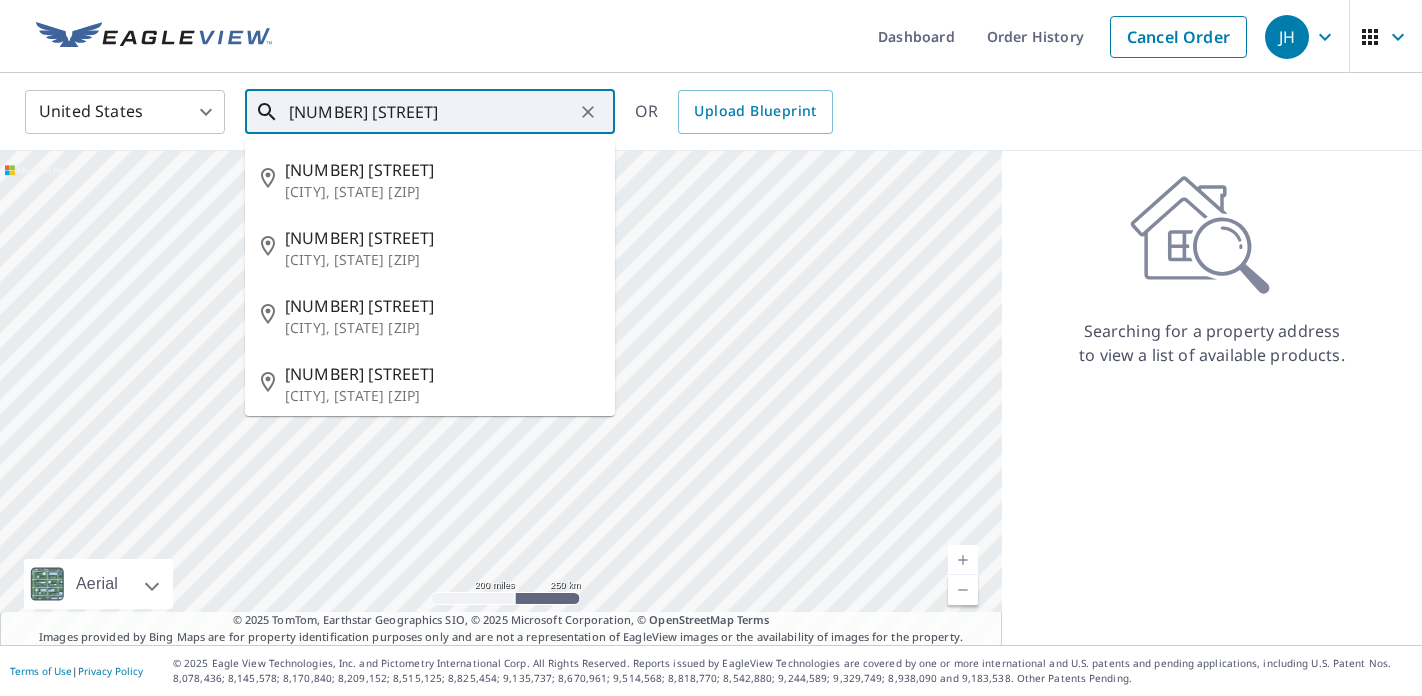 type on "19300 wes" 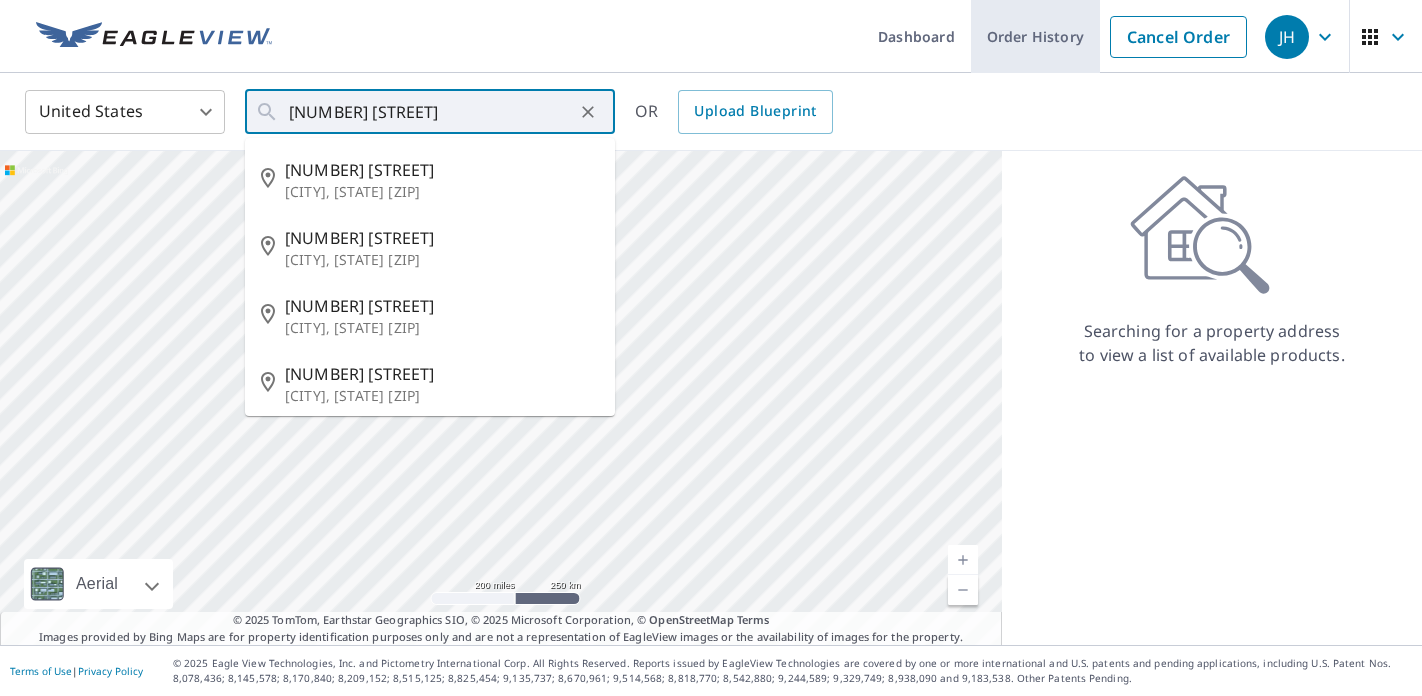click on "Order History" at bounding box center (1035, 36) 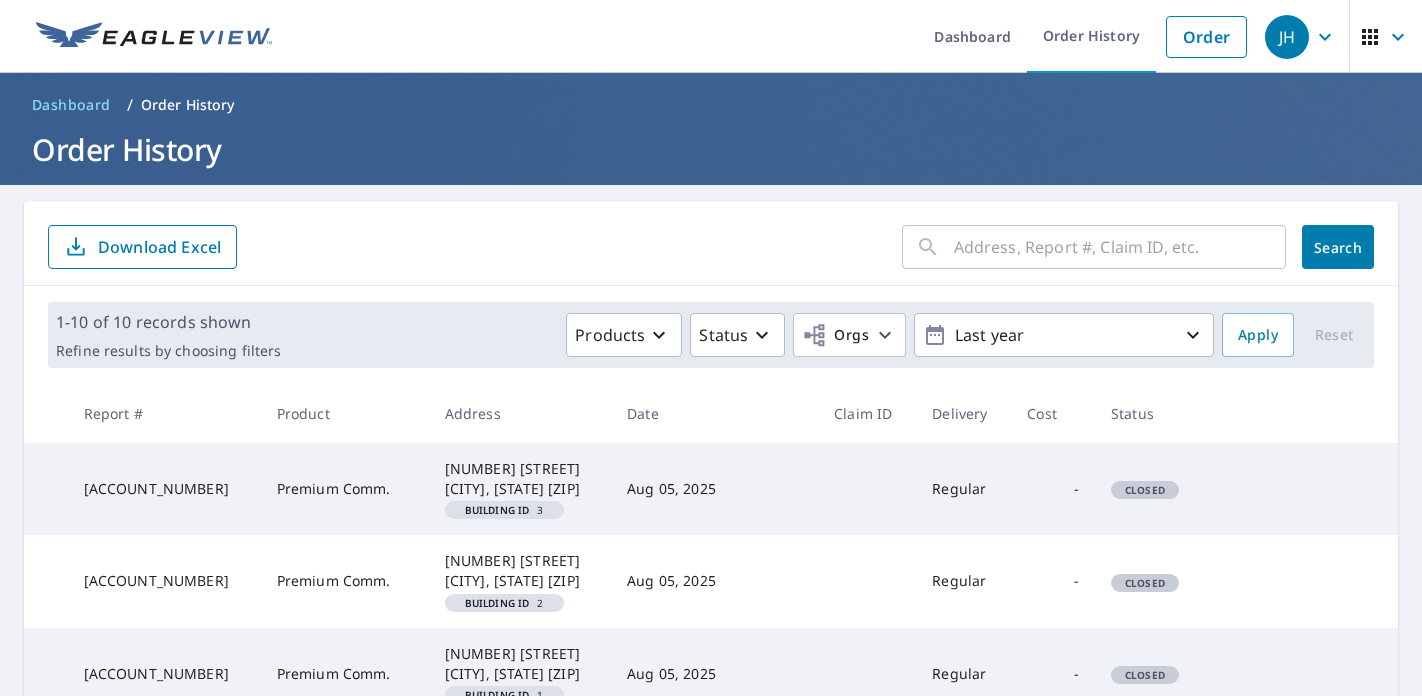 click on "19300 W Lake Houston Pkwy
Humble, TX 77346 Building ID 1" at bounding box center (520, 674) 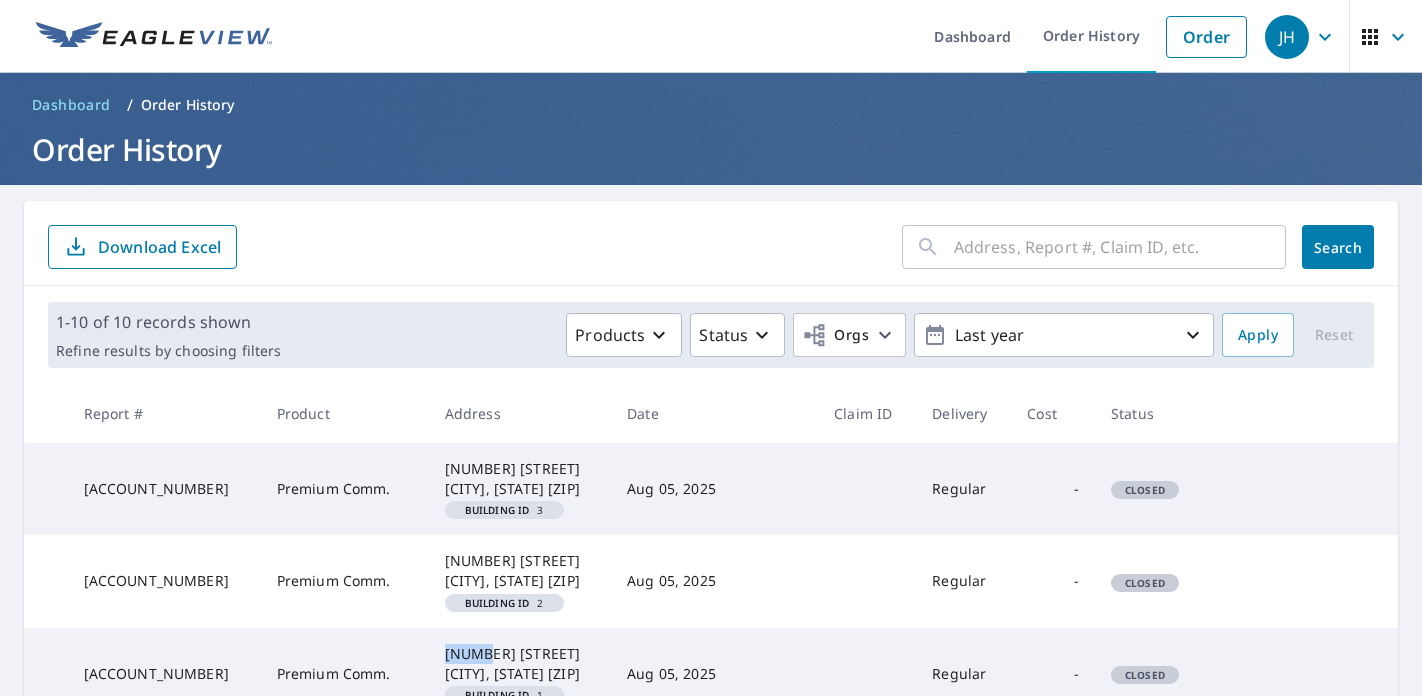 drag, startPoint x: 381, startPoint y: 651, endPoint x: 516, endPoint y: 642, distance: 135.29967 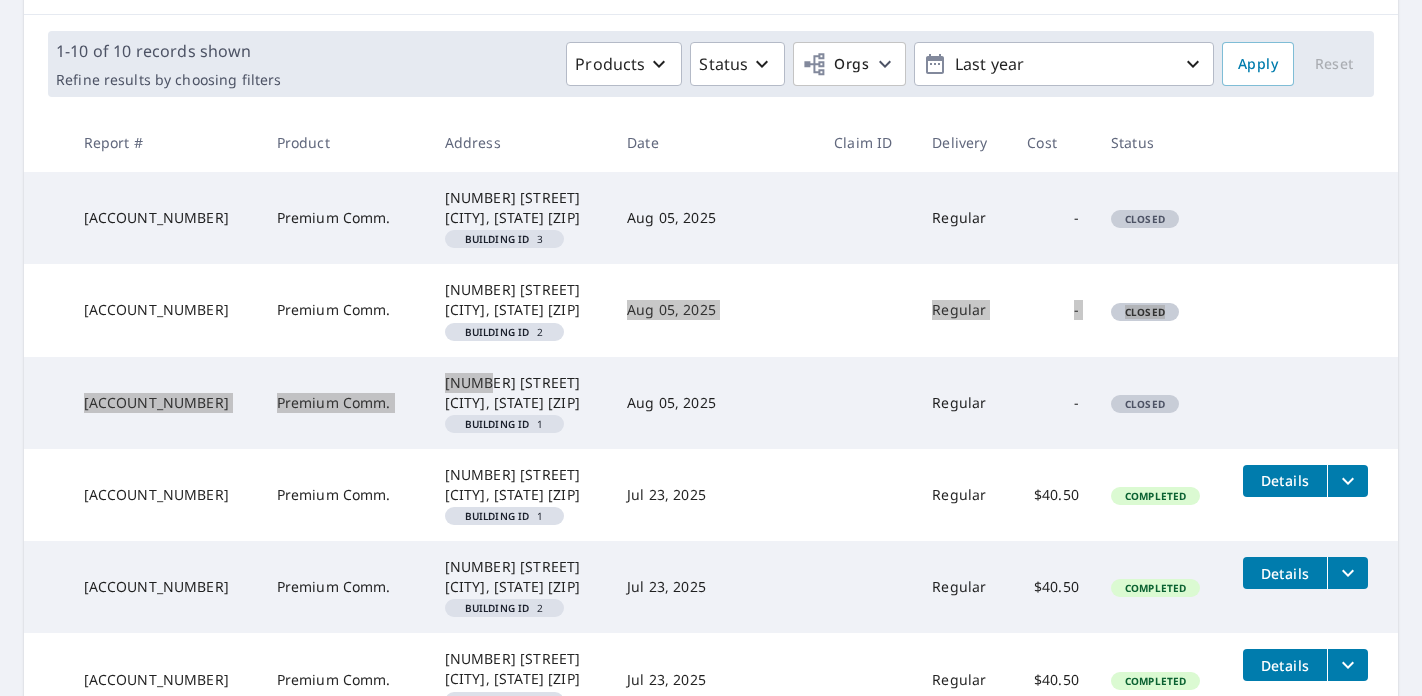 scroll, scrollTop: 328, scrollLeft: 0, axis: vertical 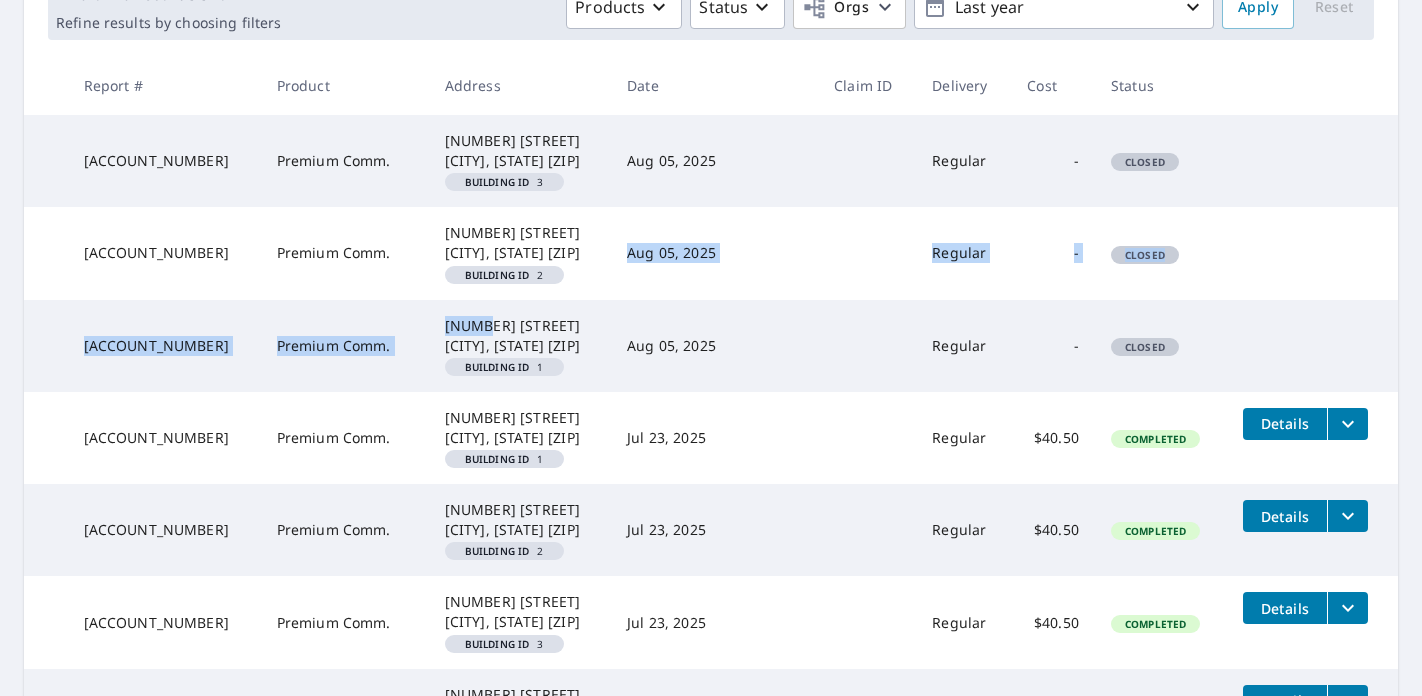 click on "[NUMBER] [STREET]
[CITY], [STATE] [POSTAL_CODE]" at bounding box center (520, 336) 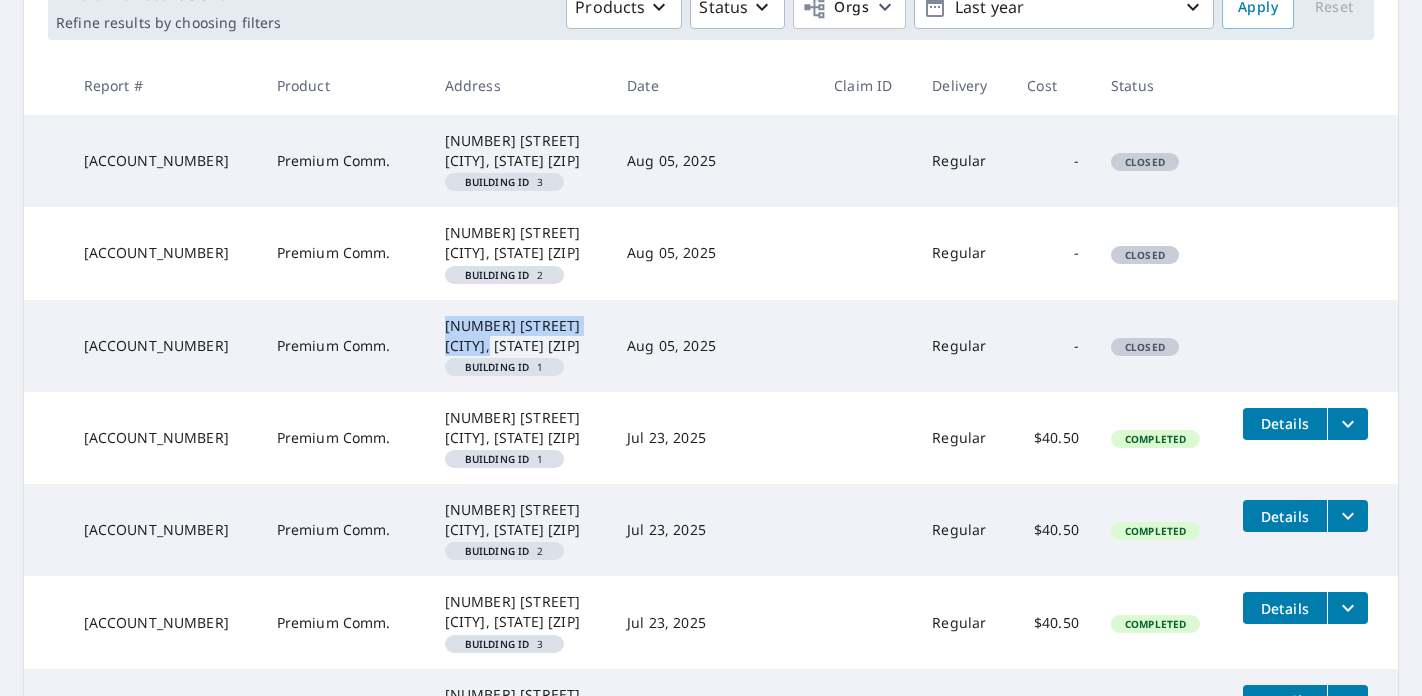 drag, startPoint x: 580, startPoint y: 325, endPoint x: 372, endPoint y: 317, distance: 208.1538 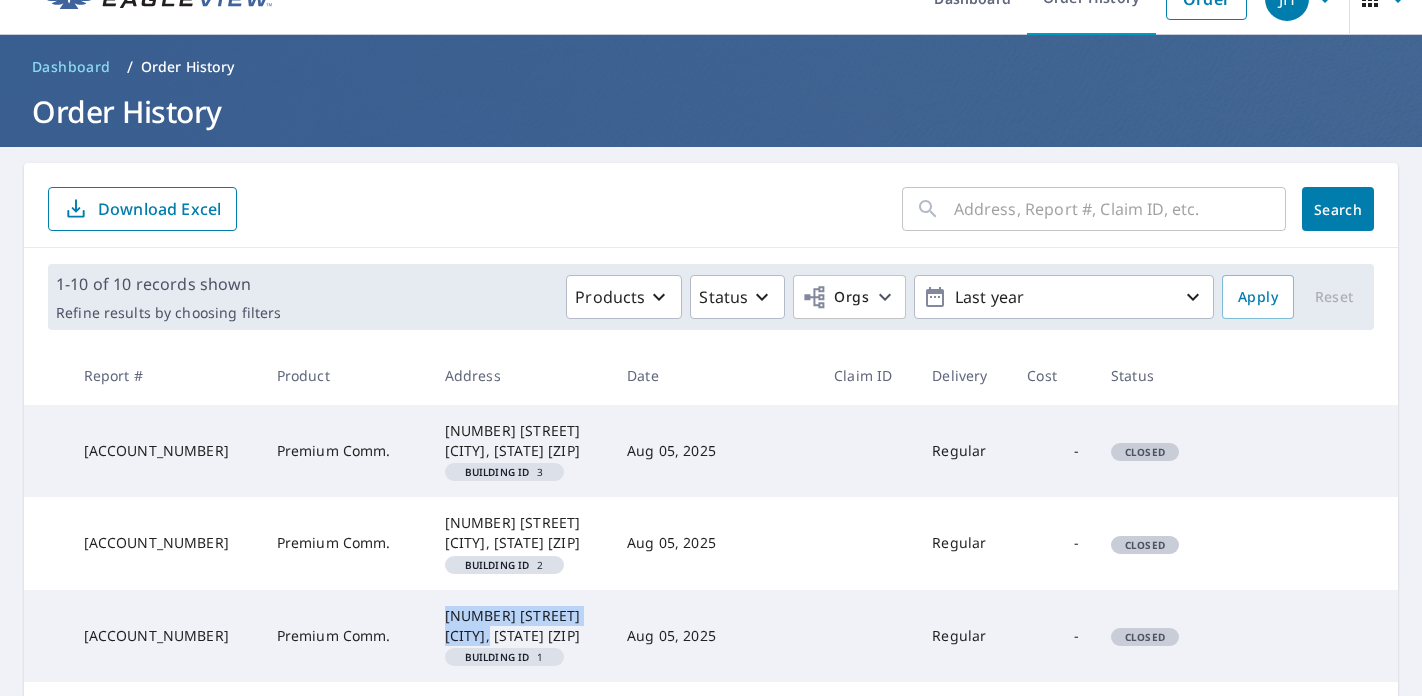 scroll, scrollTop: 0, scrollLeft: 0, axis: both 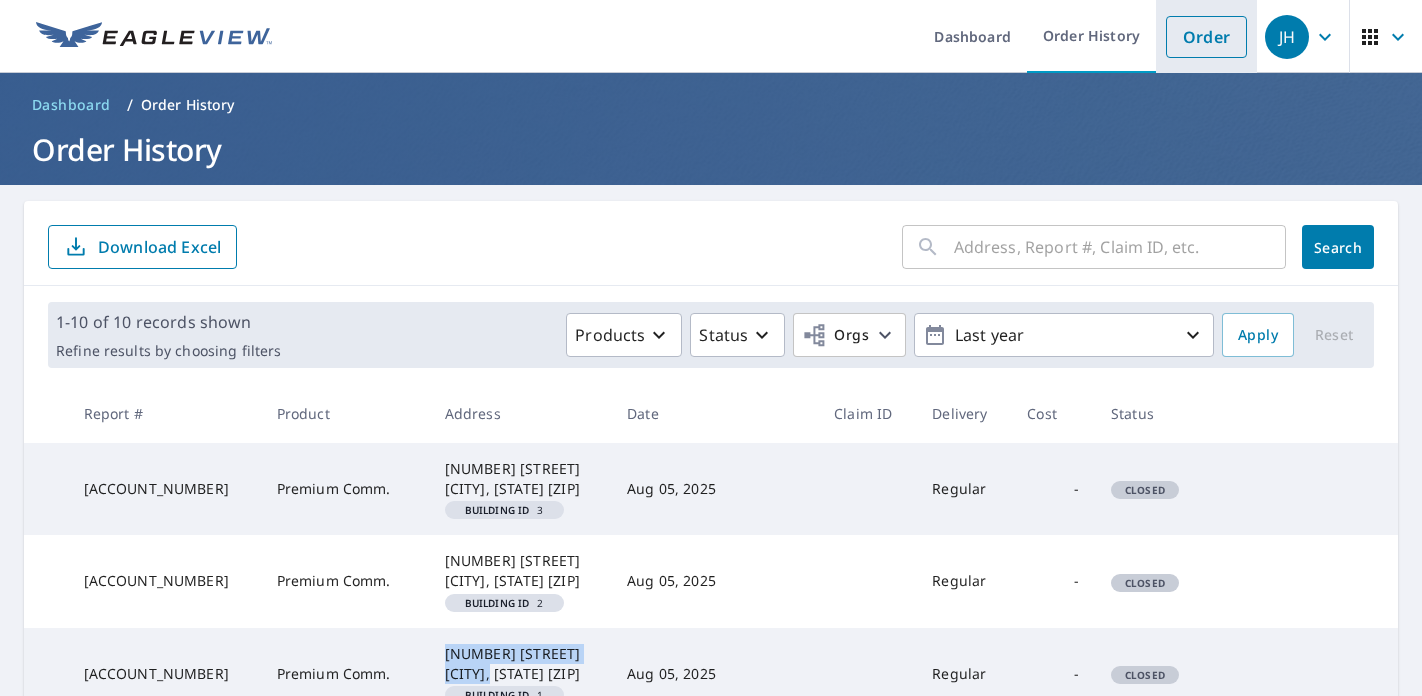 click on "Order" at bounding box center [1206, 37] 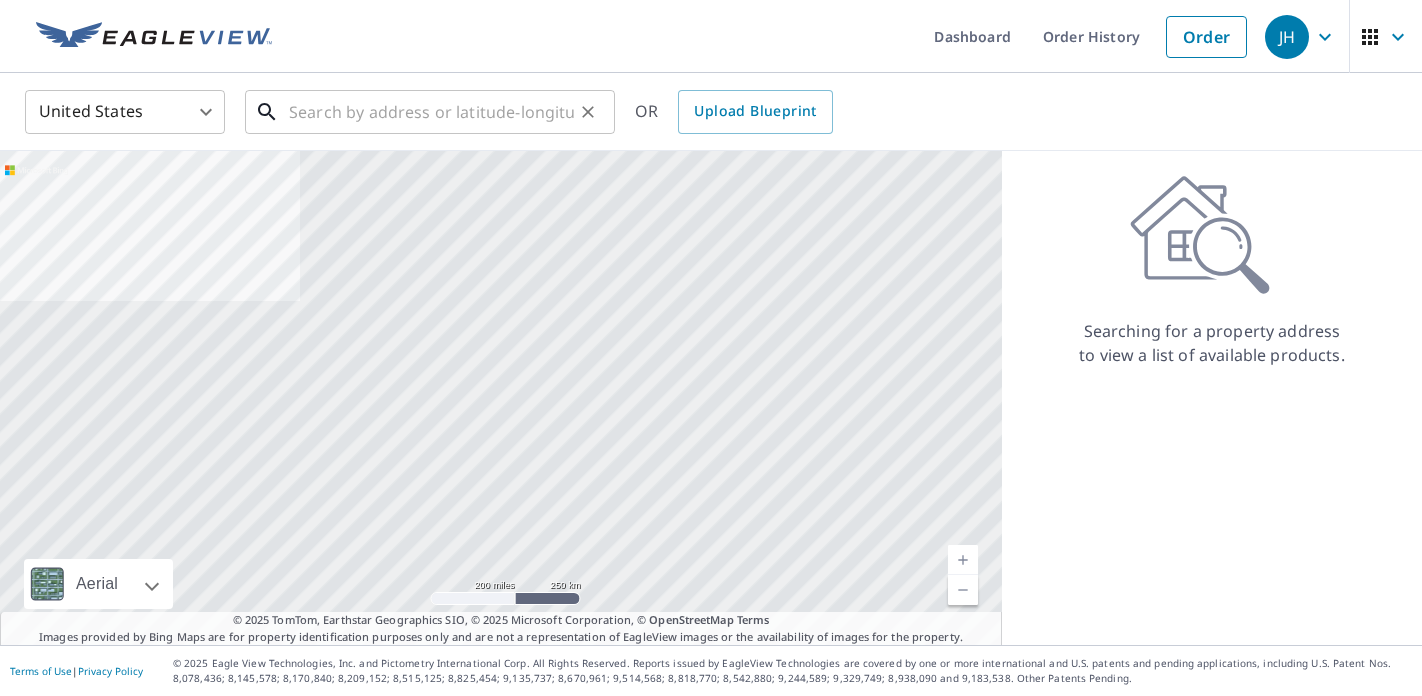 click at bounding box center [431, 112] 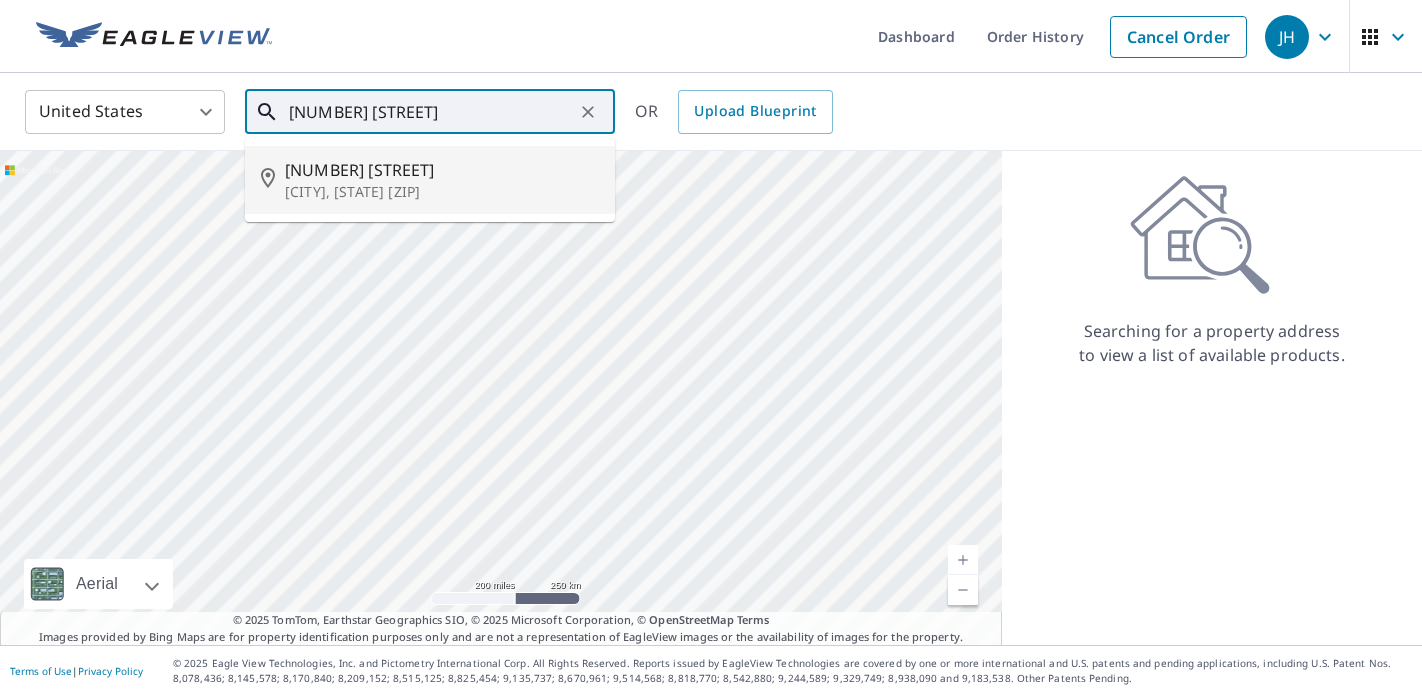 click on "19300 W Lake Houston Pkwy" at bounding box center [442, 170] 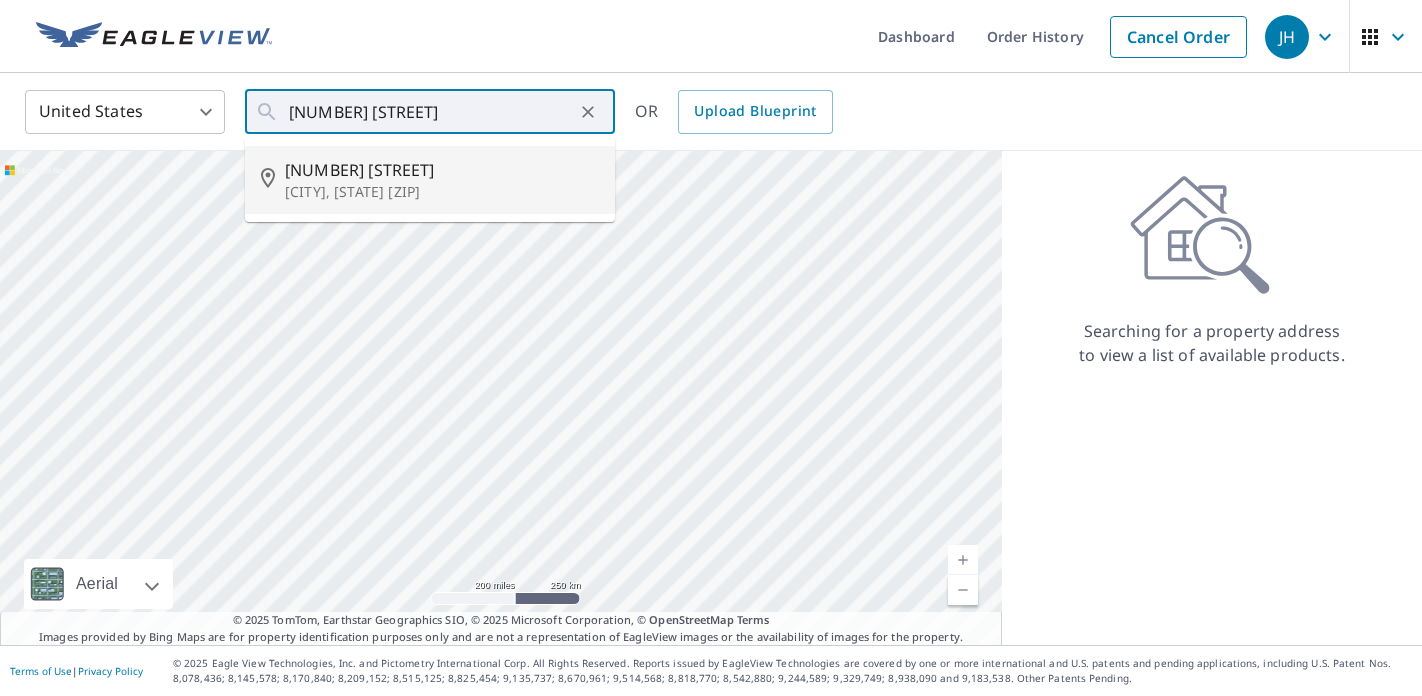 type on "19300 W Lake Houston Pkwy Humble, TX 77346" 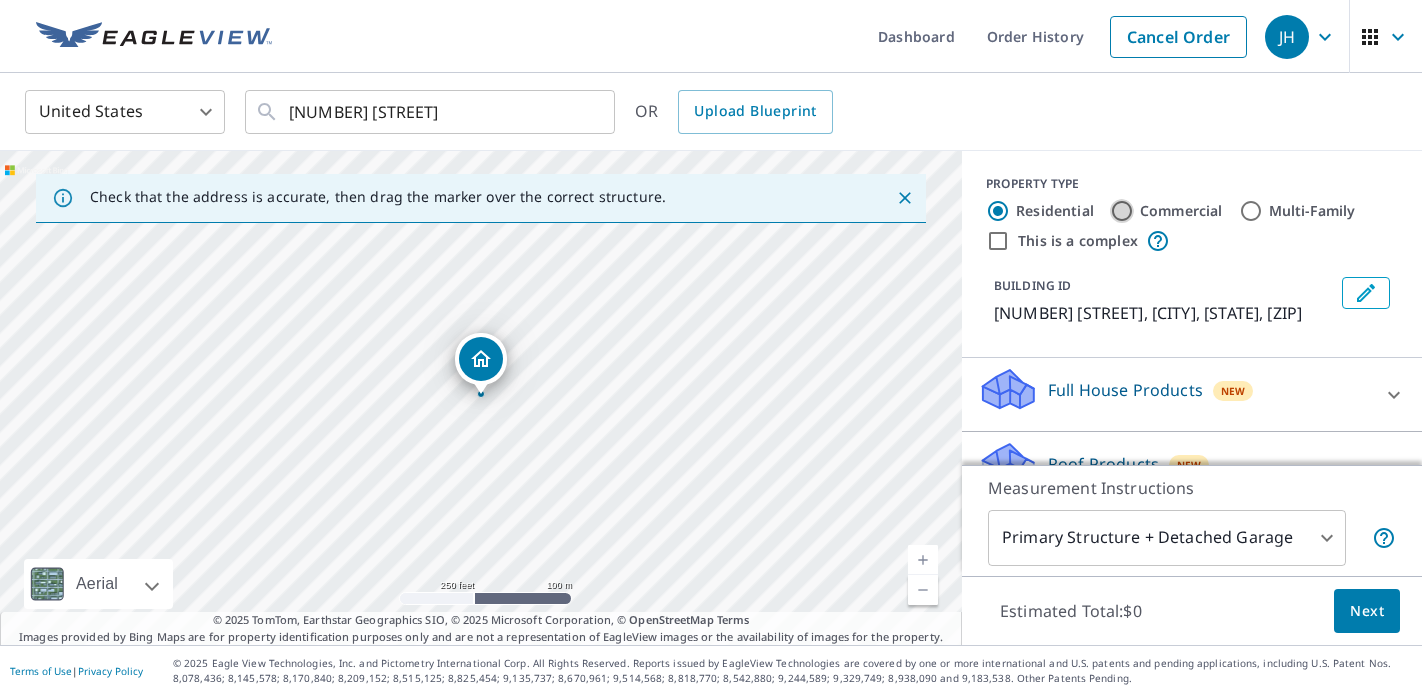 click on "Commercial" at bounding box center [1122, 211] 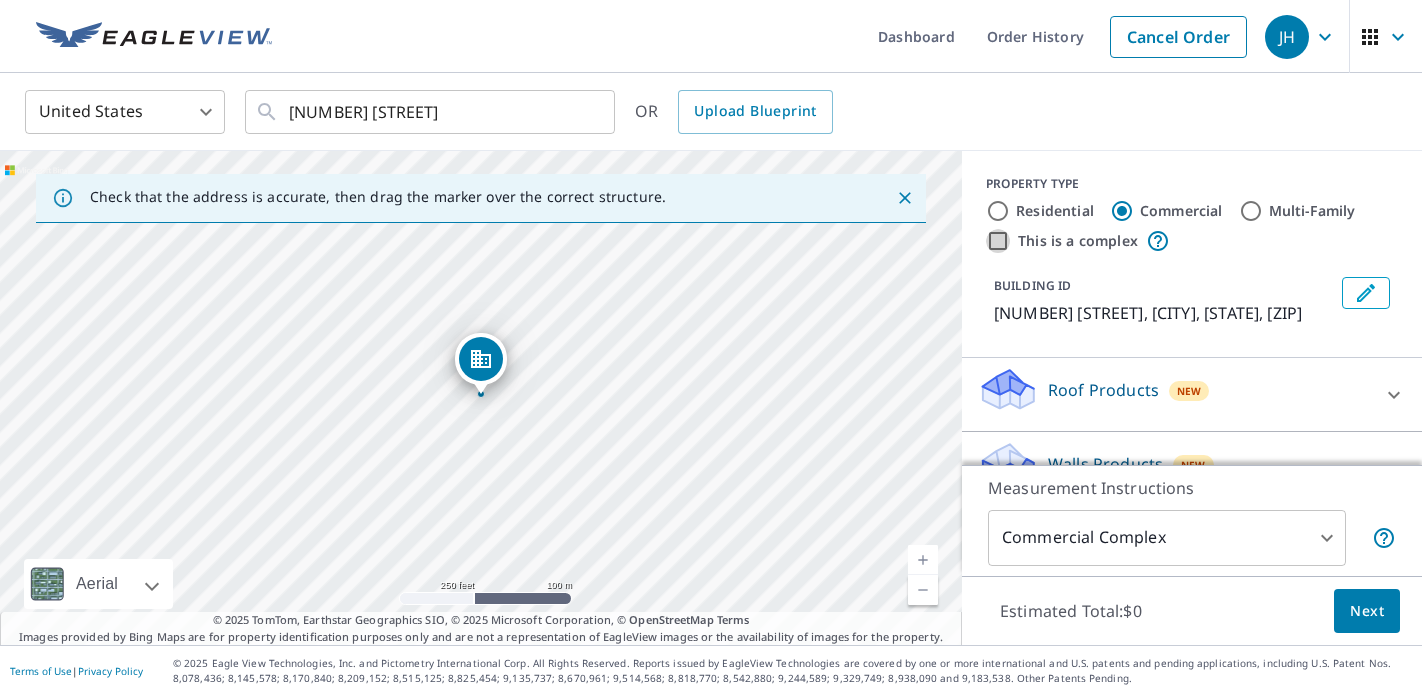 click on "This is a complex" at bounding box center (998, 241) 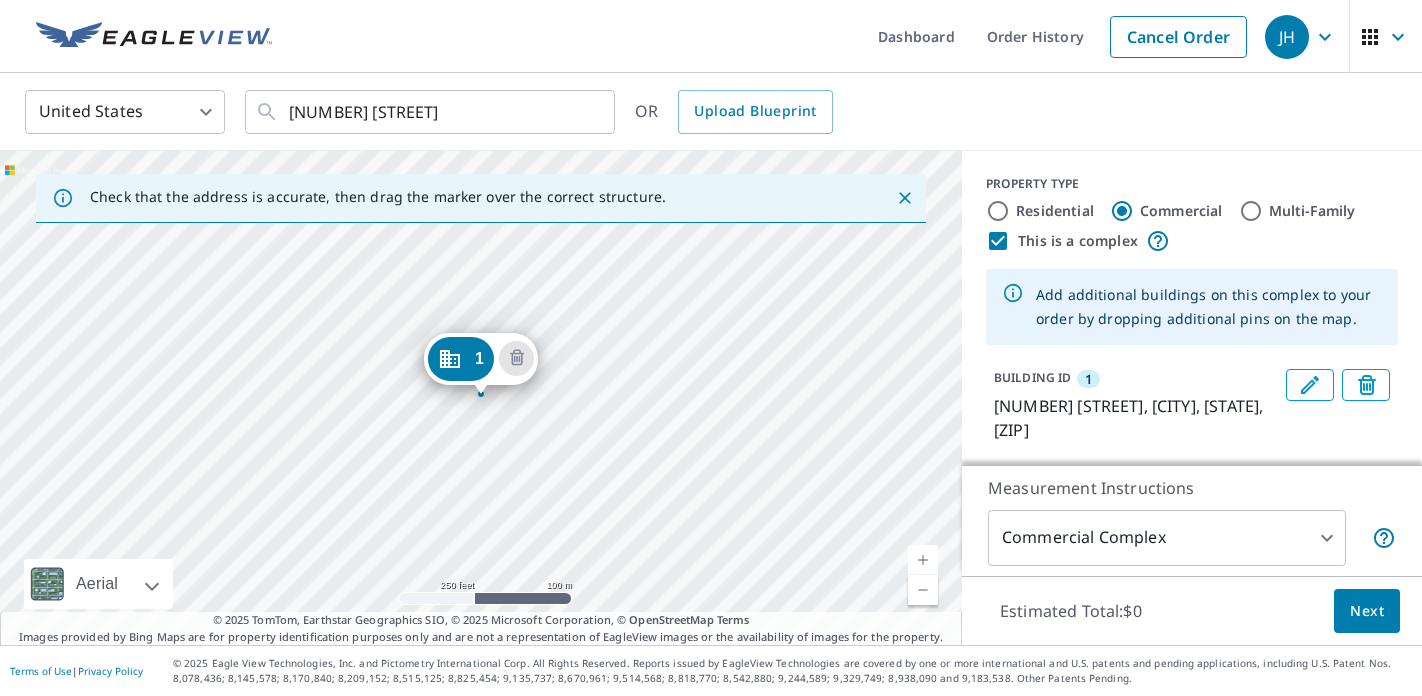 click on "1 19300 W Lake Houston Pkwy Humble, TX 77346" at bounding box center (481, 398) 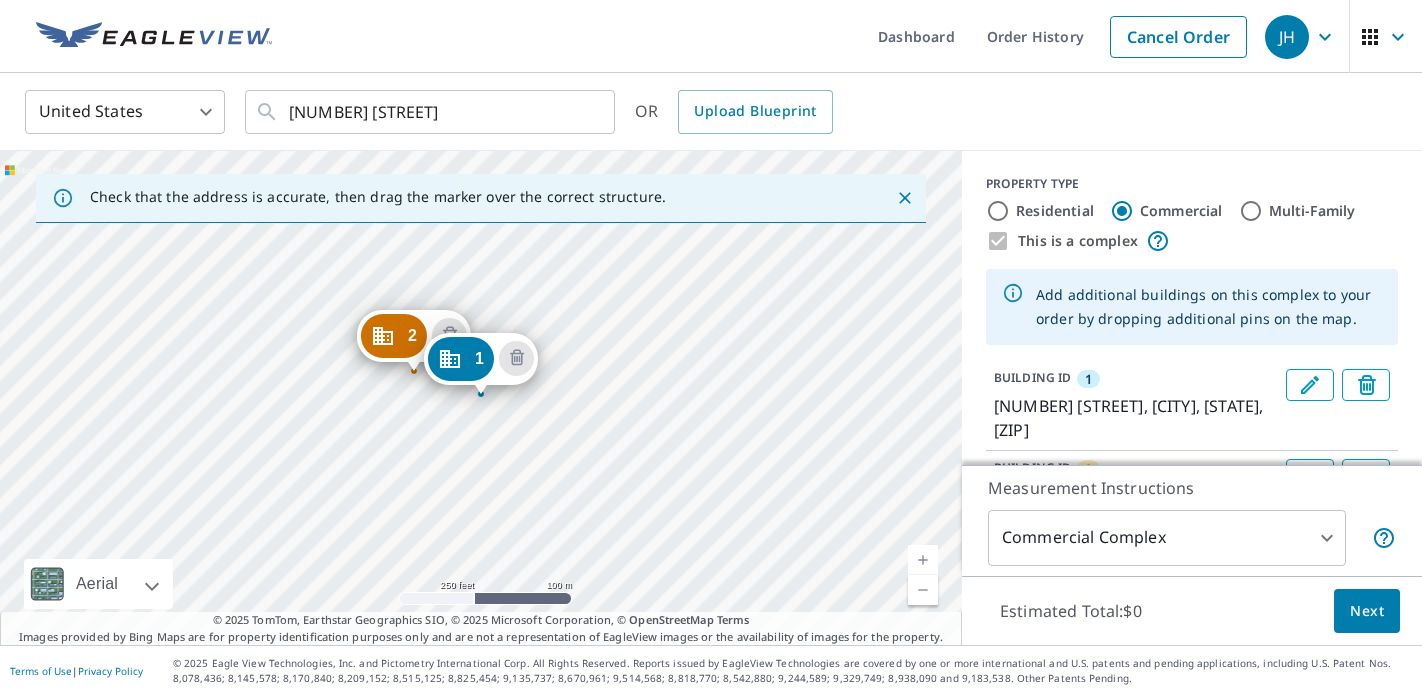 click on "2 19340 W Lake Houston Pkwy Houston, TX 77346 1 19300 W Lake Houston Pkwy Humble, TX 77346" at bounding box center (481, 398) 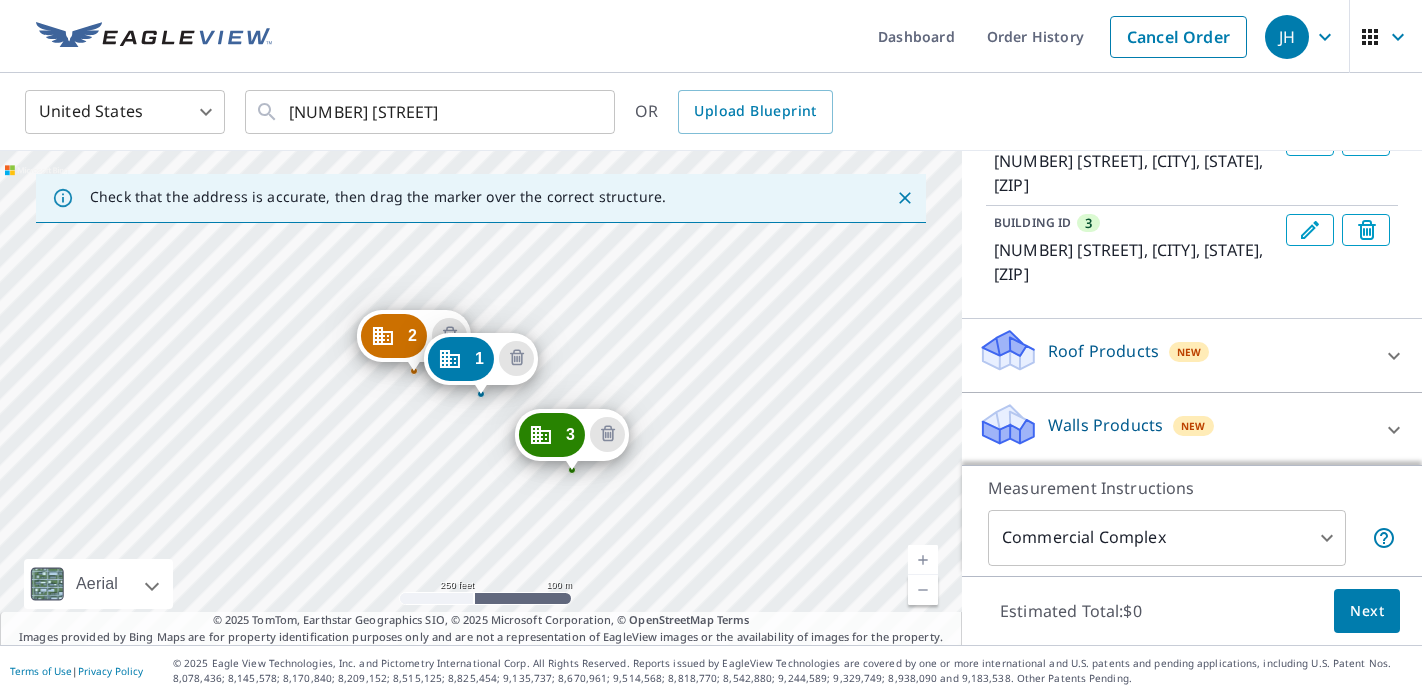 scroll, scrollTop: 339, scrollLeft: 0, axis: vertical 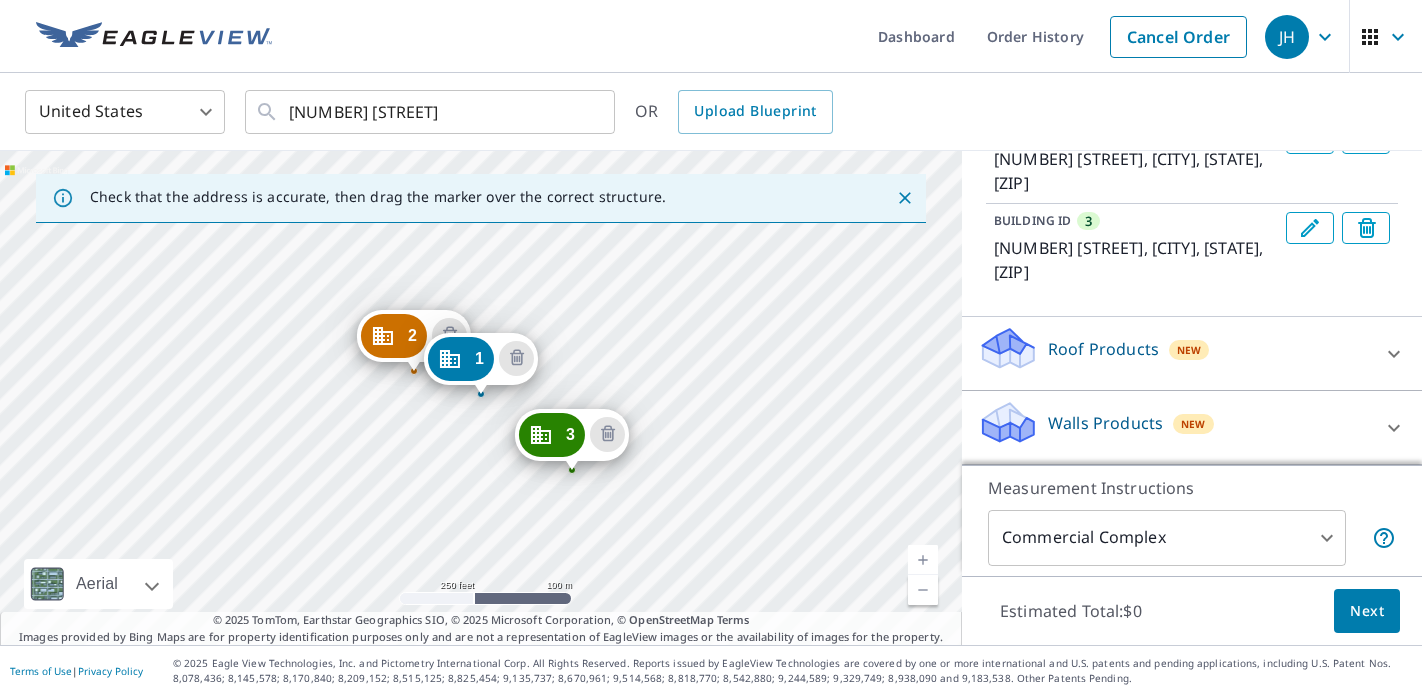 click 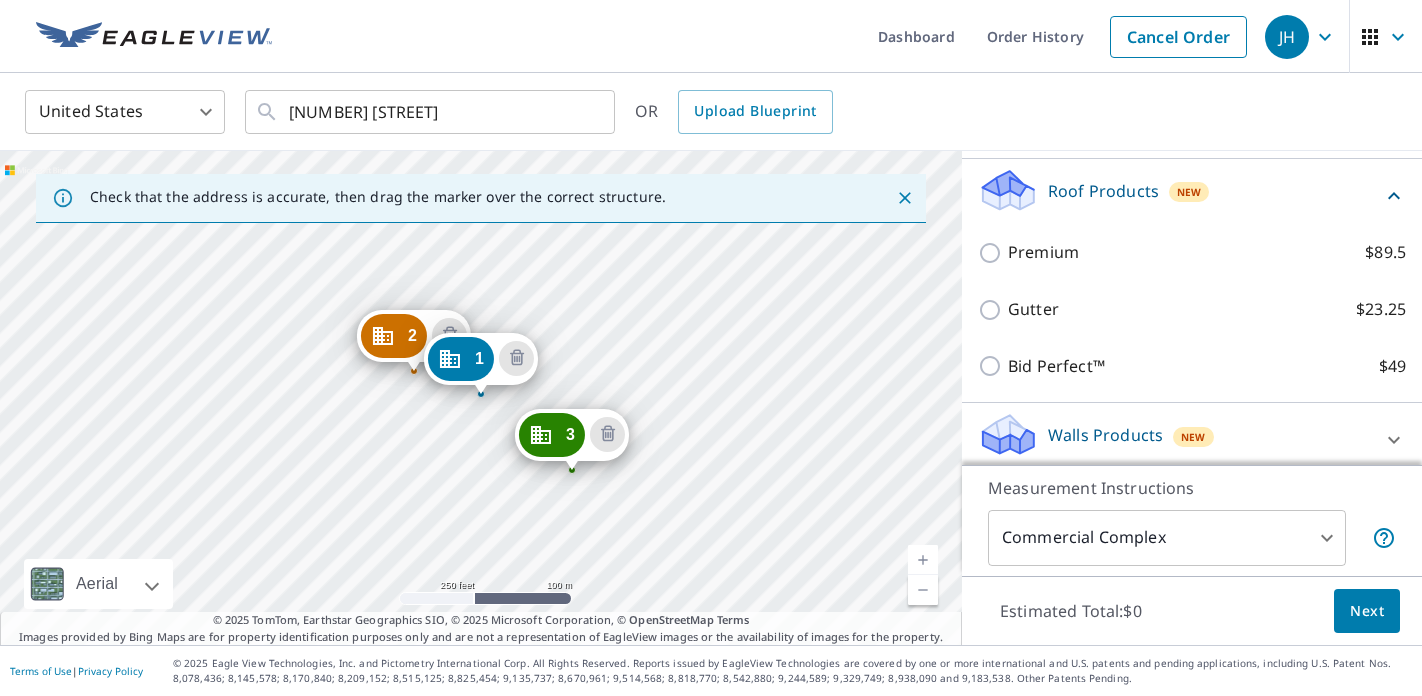 scroll, scrollTop: 511, scrollLeft: 0, axis: vertical 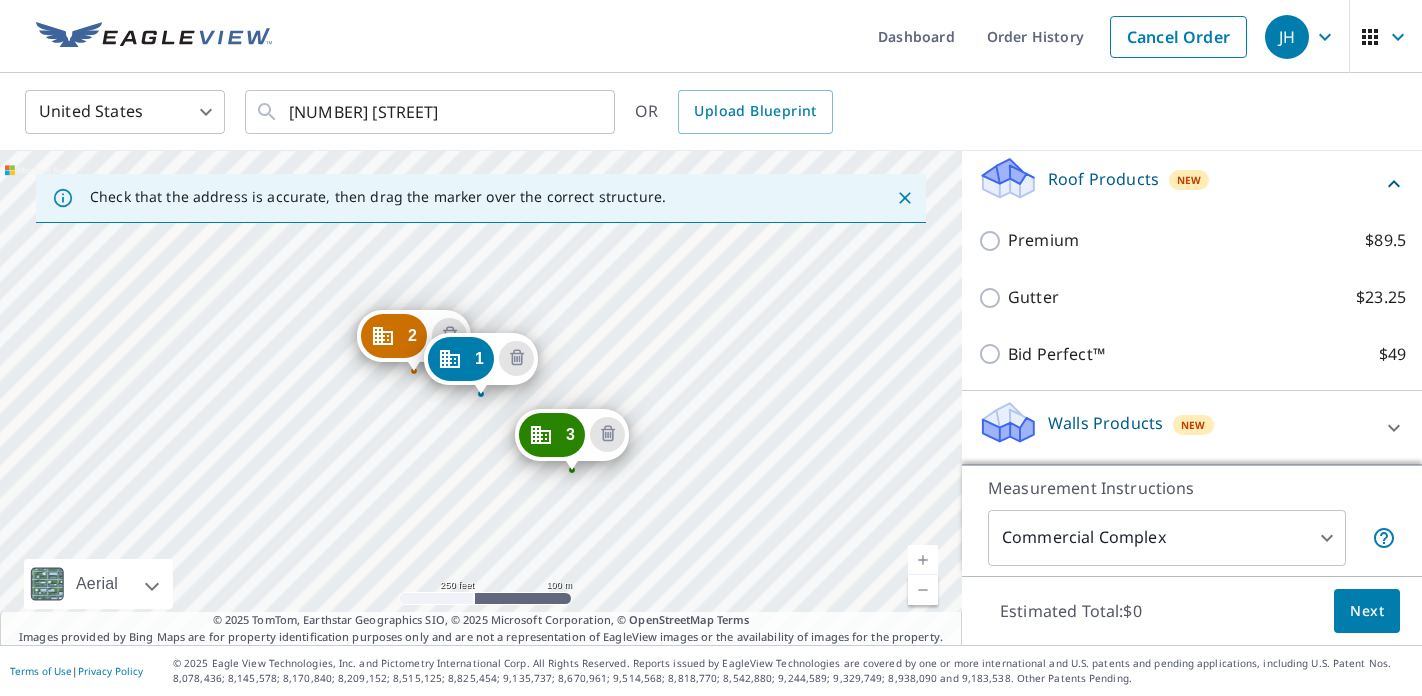 click 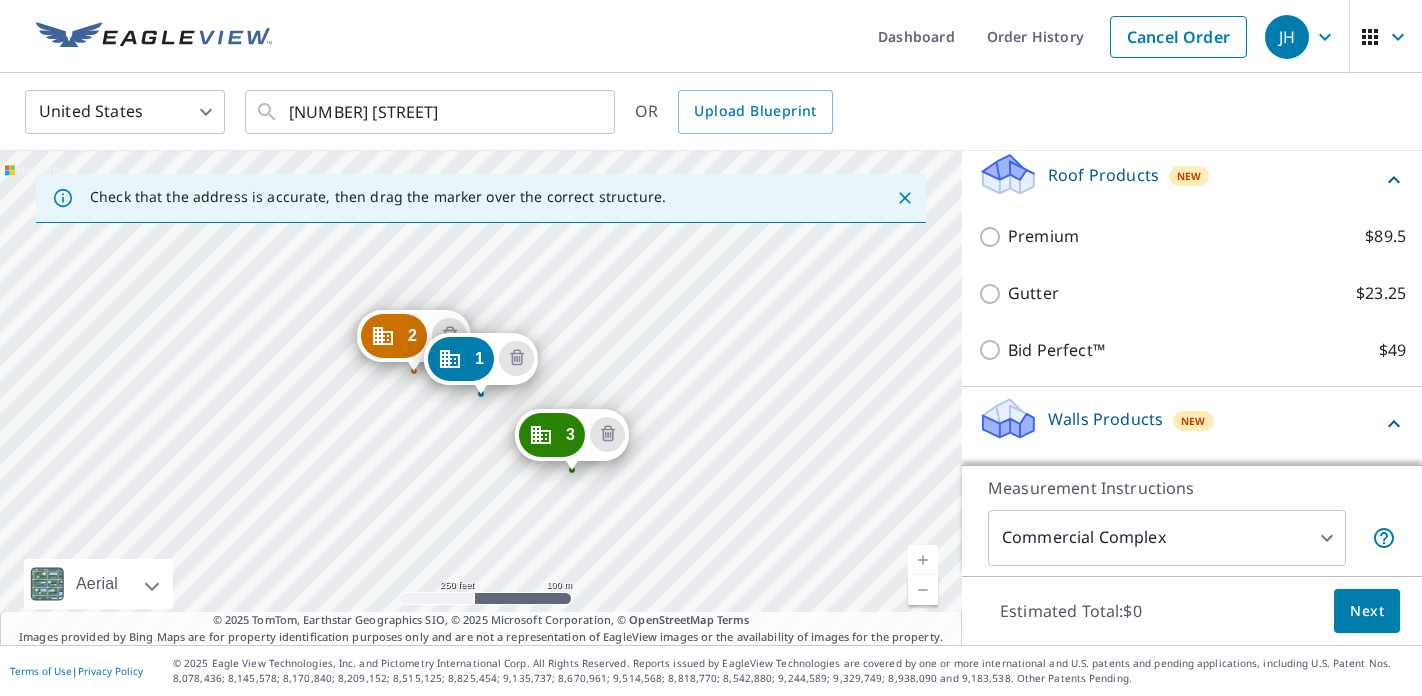 scroll, scrollTop: 568, scrollLeft: 0, axis: vertical 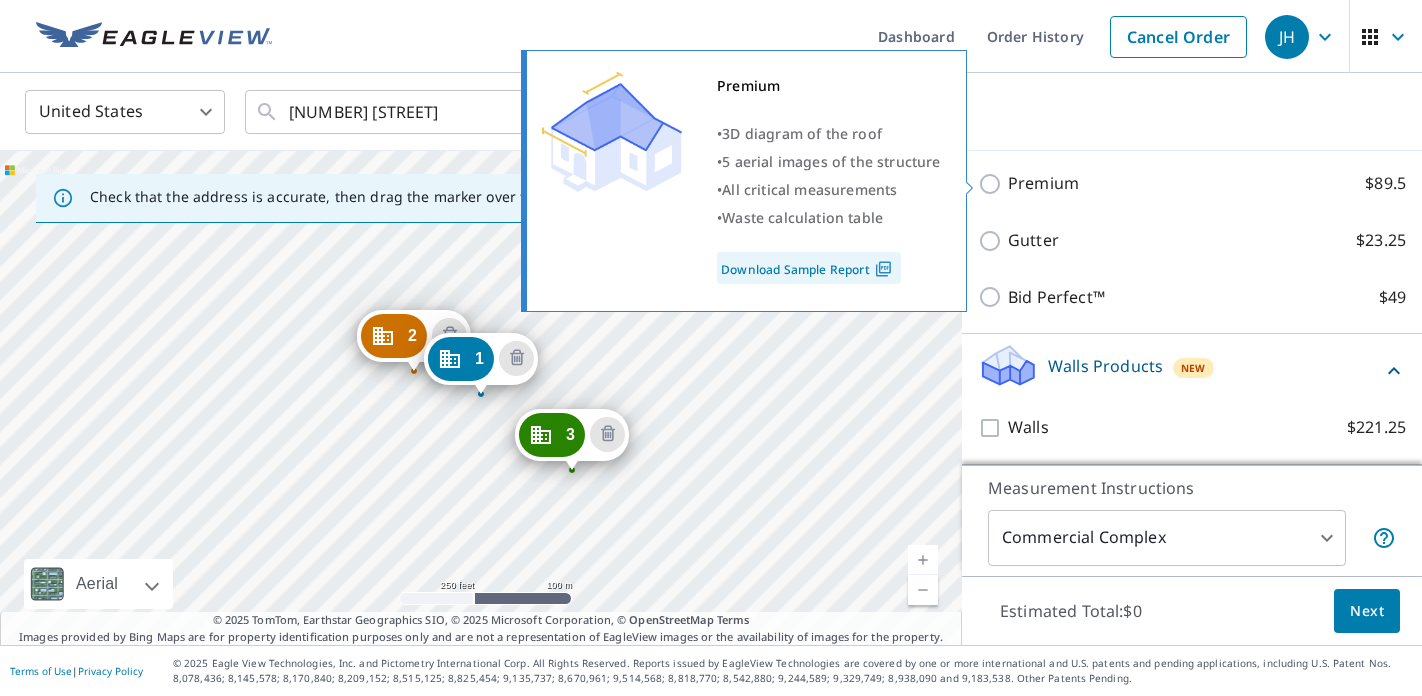 click on "Premium $89.5" at bounding box center [993, 184] 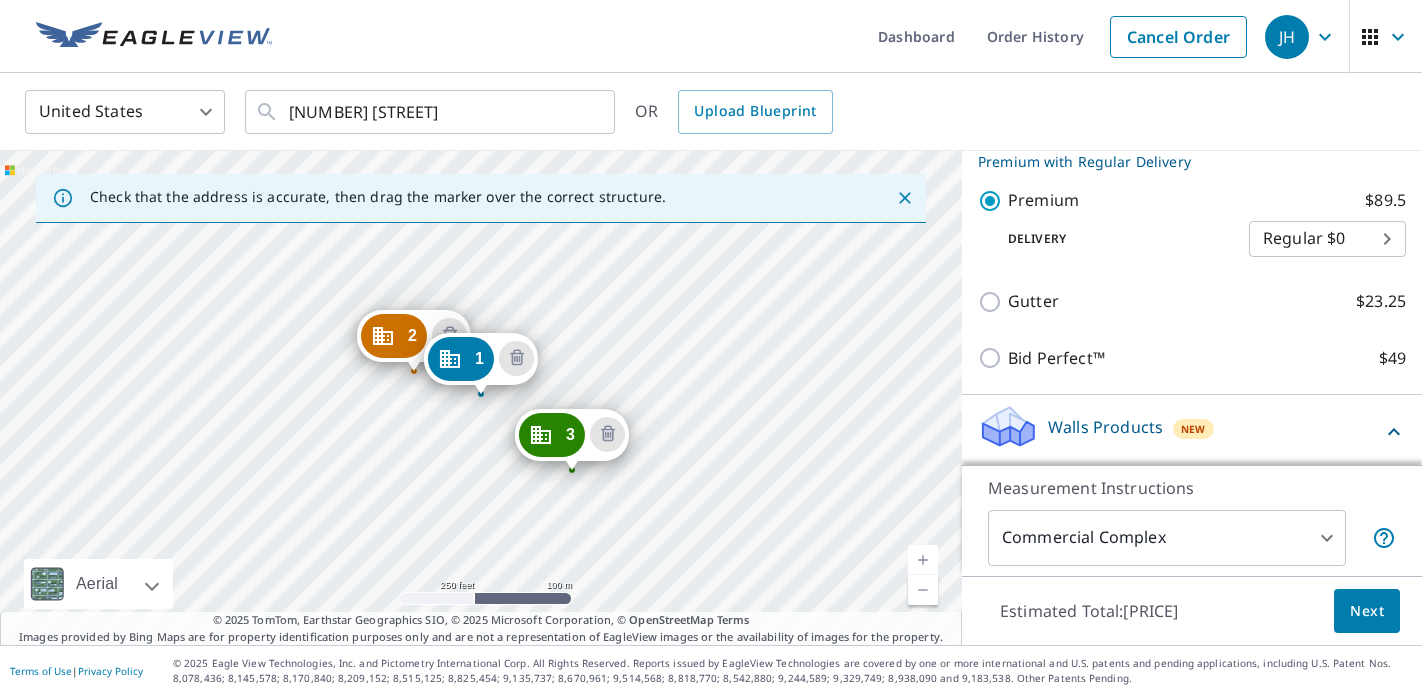 click on "Next" at bounding box center (1367, 611) 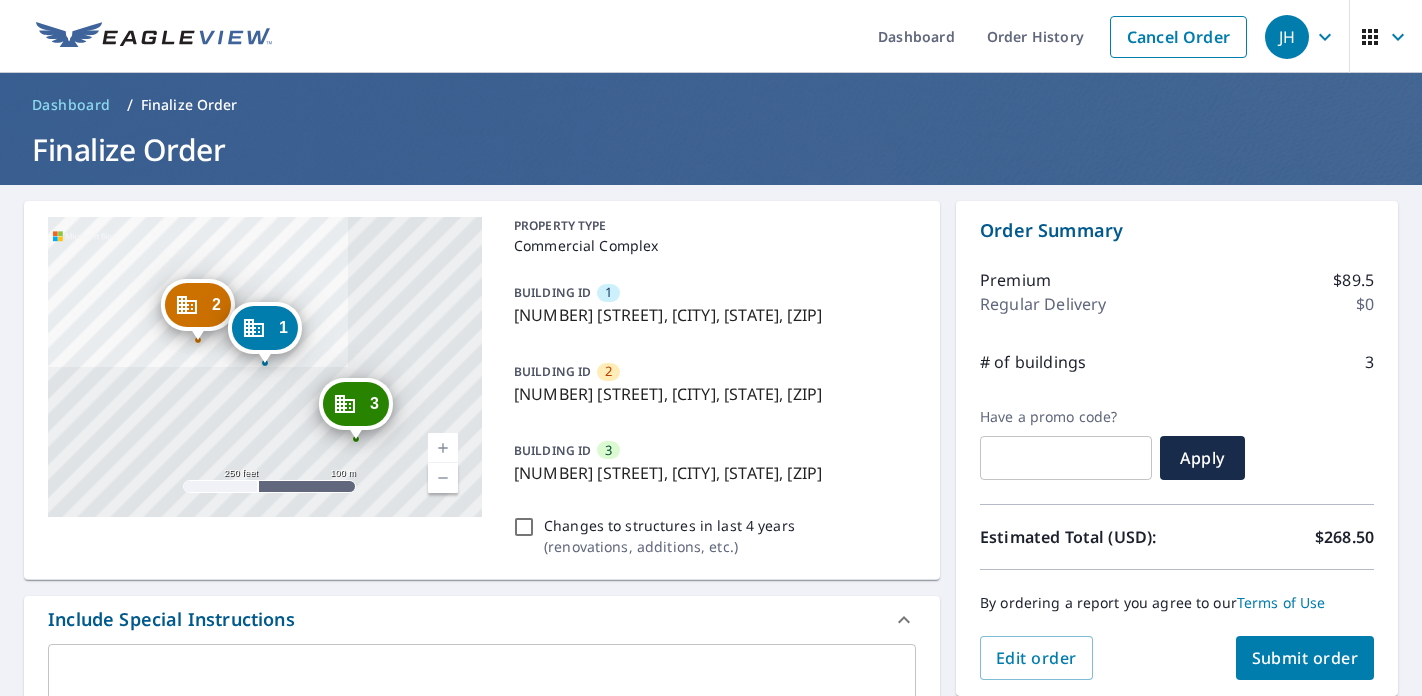click on "JH" at bounding box center [1287, 37] 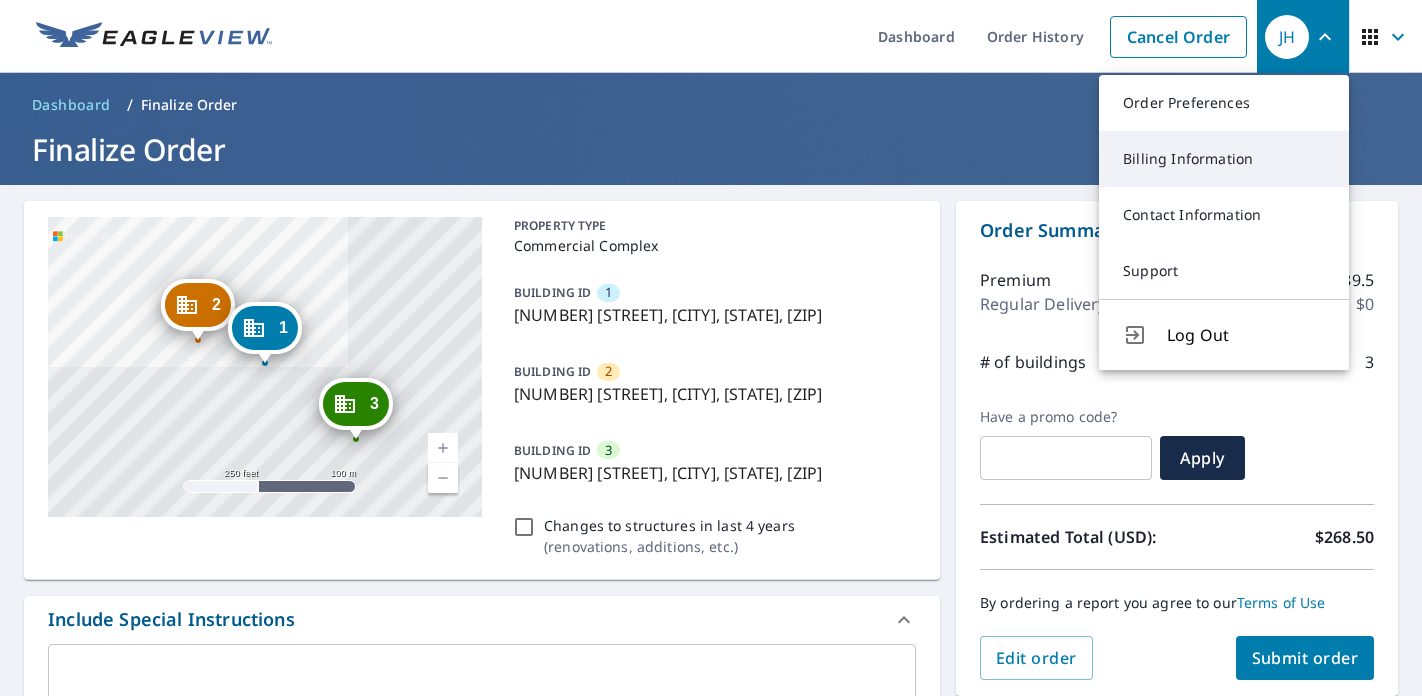 click on "Billing Information" at bounding box center (1224, 159) 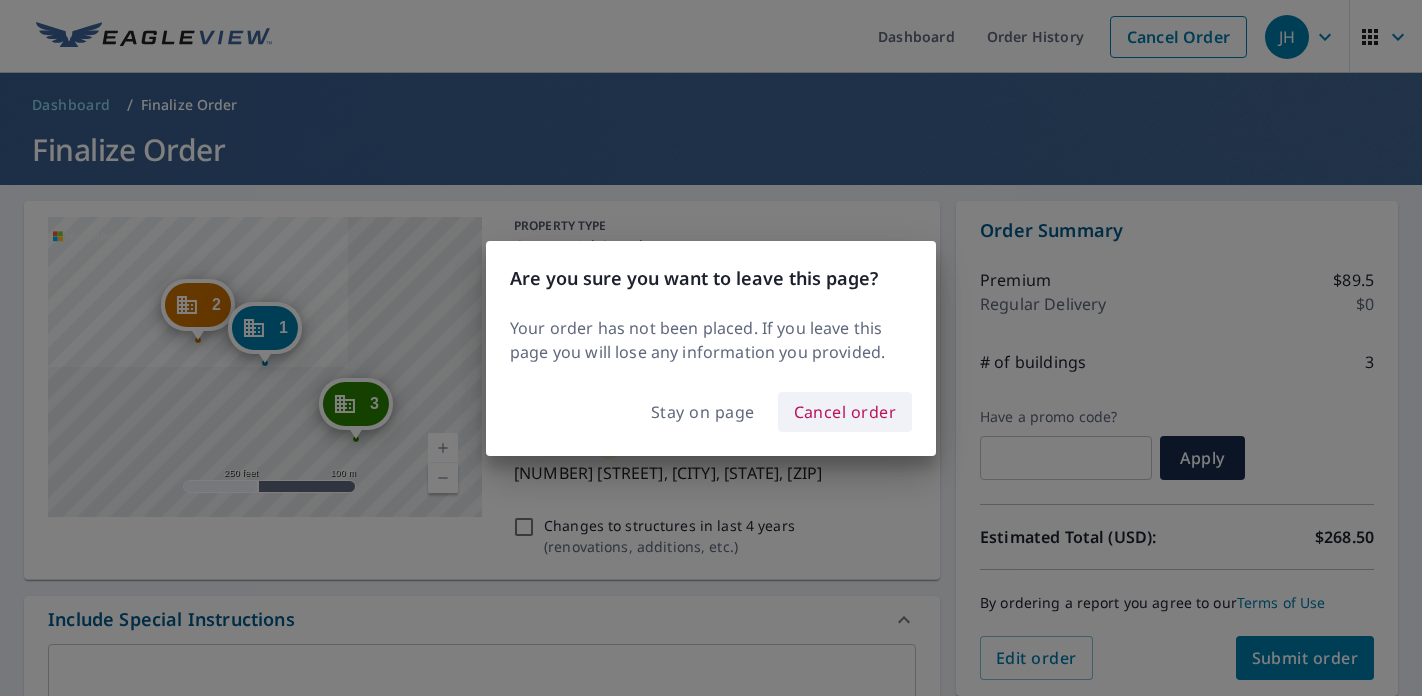 click on "Cancel order" at bounding box center [845, 412] 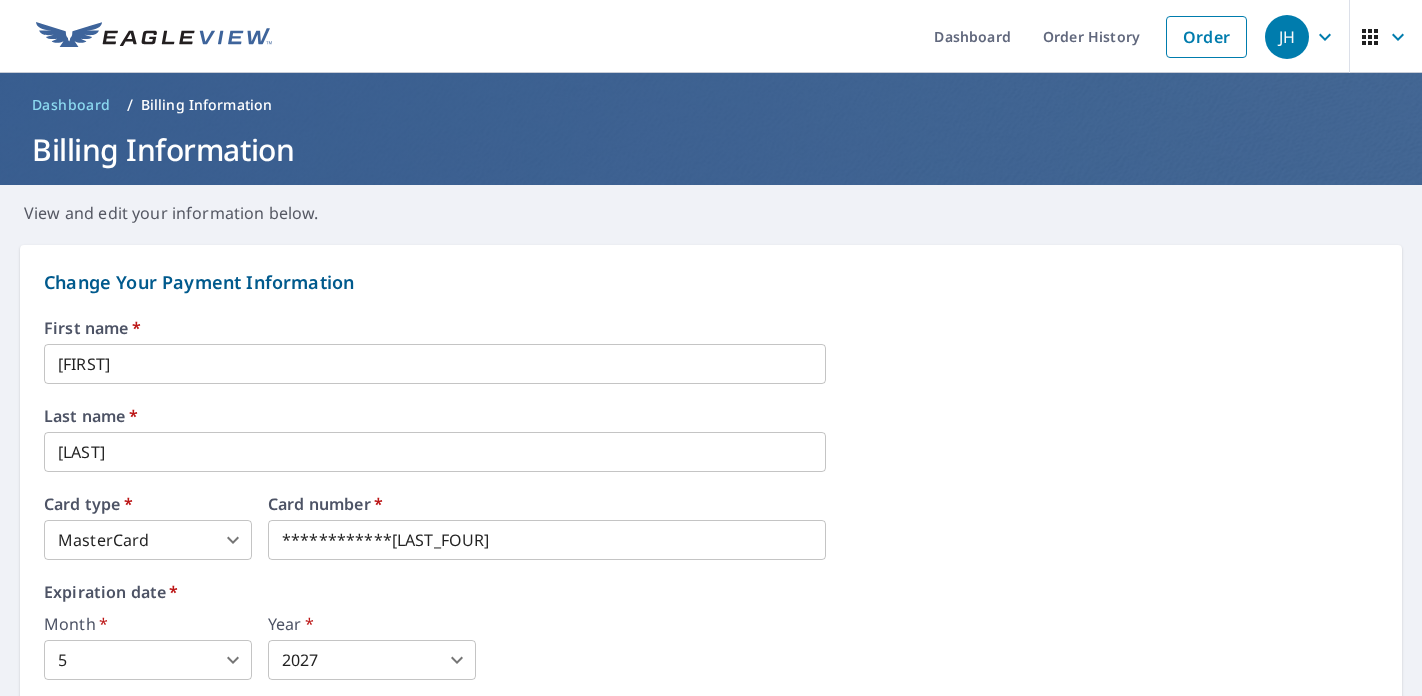 click on "JH" at bounding box center (1287, 37) 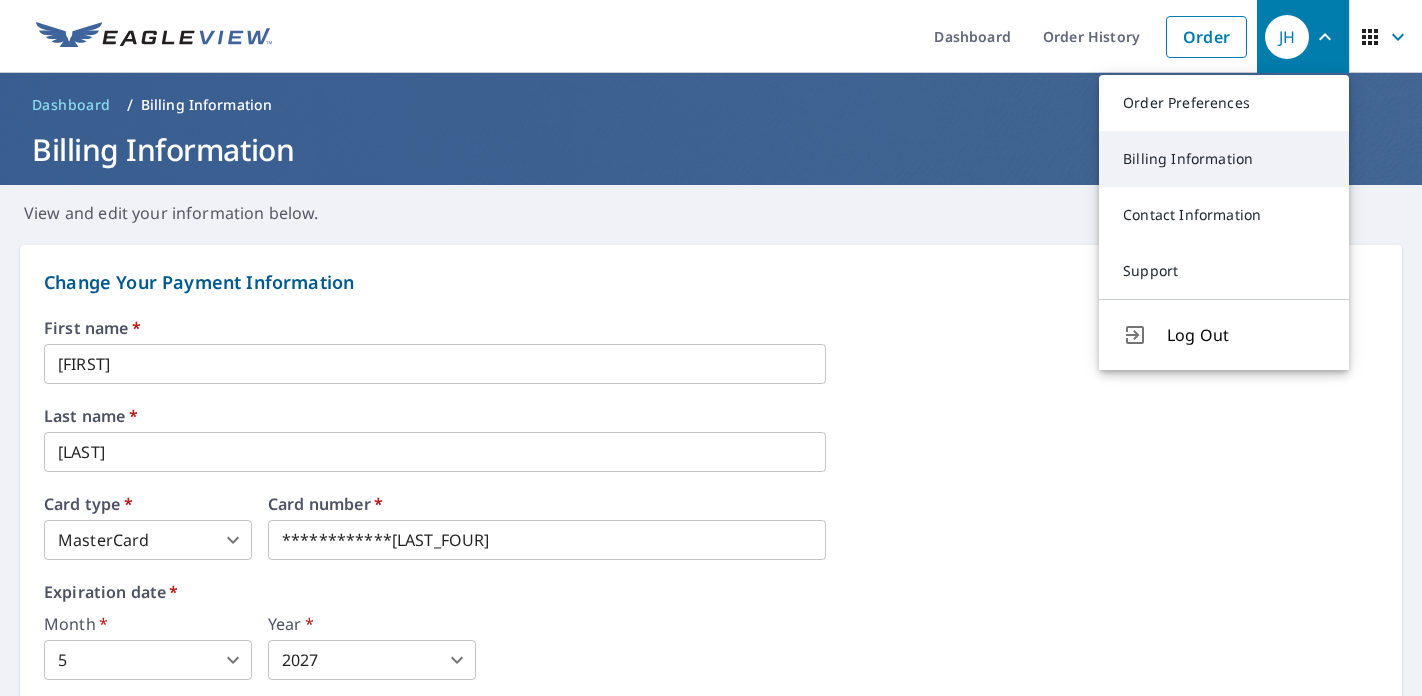 click on "Billing Information" at bounding box center (1224, 159) 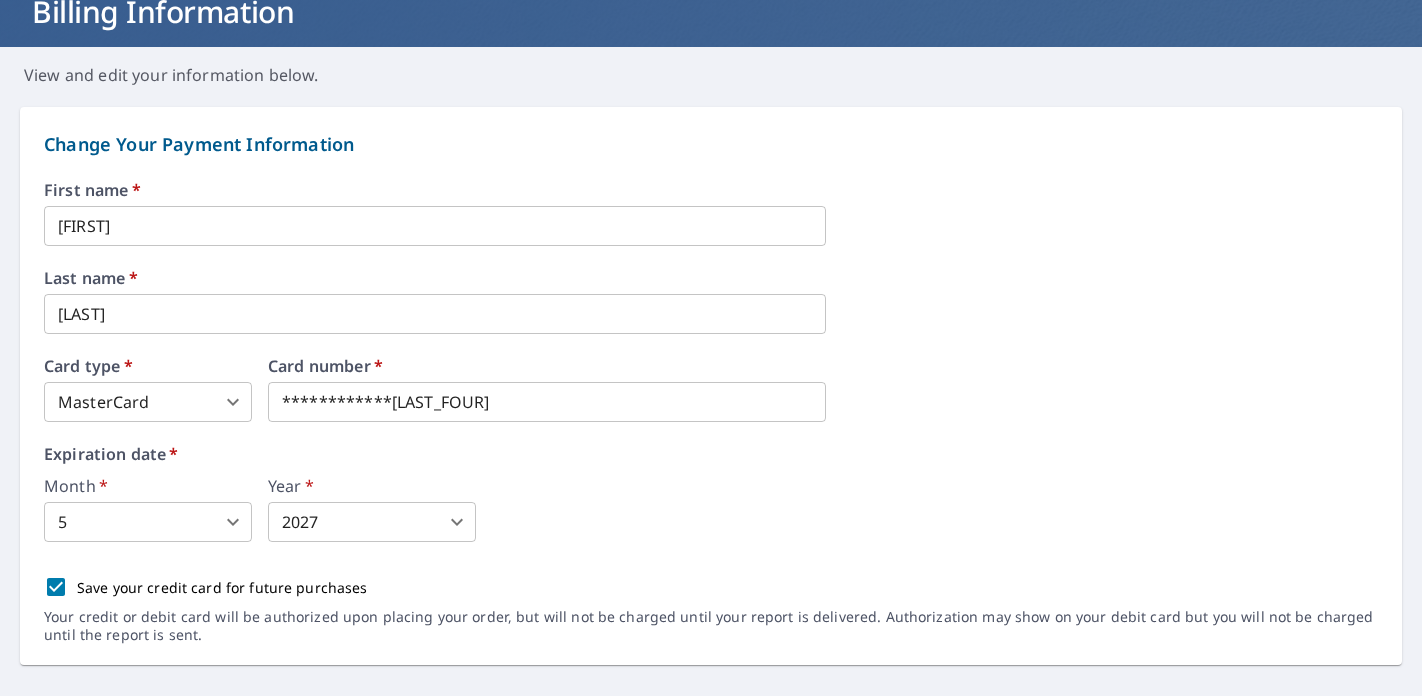 scroll, scrollTop: 149, scrollLeft: 0, axis: vertical 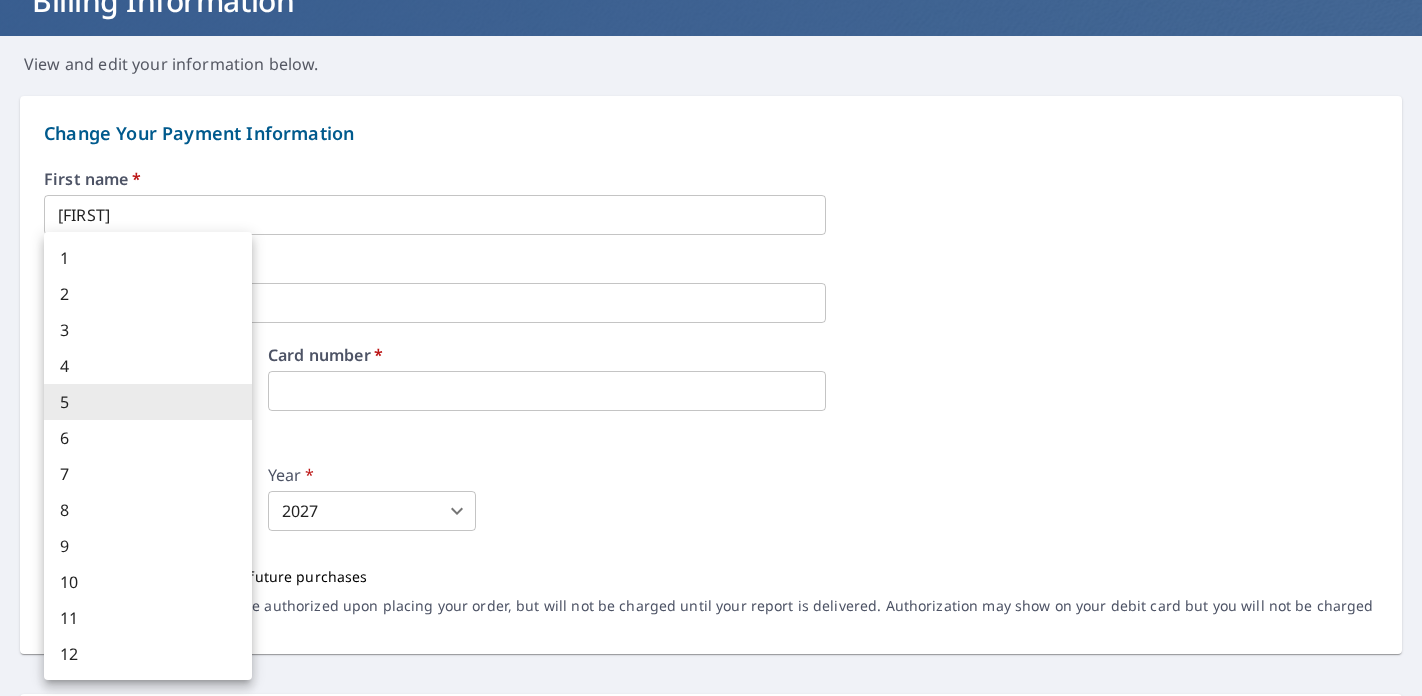 click on "JH JH
Dashboard Order History Order JH Dashboard / Billing Information Billing Information View and edit your information below. Change Your Payment Information First name   * Jon ​ Last name   * Harris ​ Card type   * MasterCard 3 ​ Card number   * Expiration date   * Month   * 5 5 ​ Year   * 2027 2027 ​ Save your credit card for future purchases Your credit or debit card will be authorized upon placing your order, but will not be charged until your report is delivered. Authorization may show on your debit card but you will not be charged until the report is sent. Change Your Billing Address Please verify the billing address matches the payment information. Billing email   * Jharris@jollyroofing.com ​ Company   * Jolly Roofing & Contracting ​ Country   * United States US ​ Phone 901-297-2423 ​ Ext. ​ Secondary phone ​ Ext. ​ Address 711 Chaney Cv ​ City Collierville ​ State TN TN ​ Zip code 38017 ​ Save Cancel Terms of Use  |  Privacy Policy" at bounding box center (711, 348) 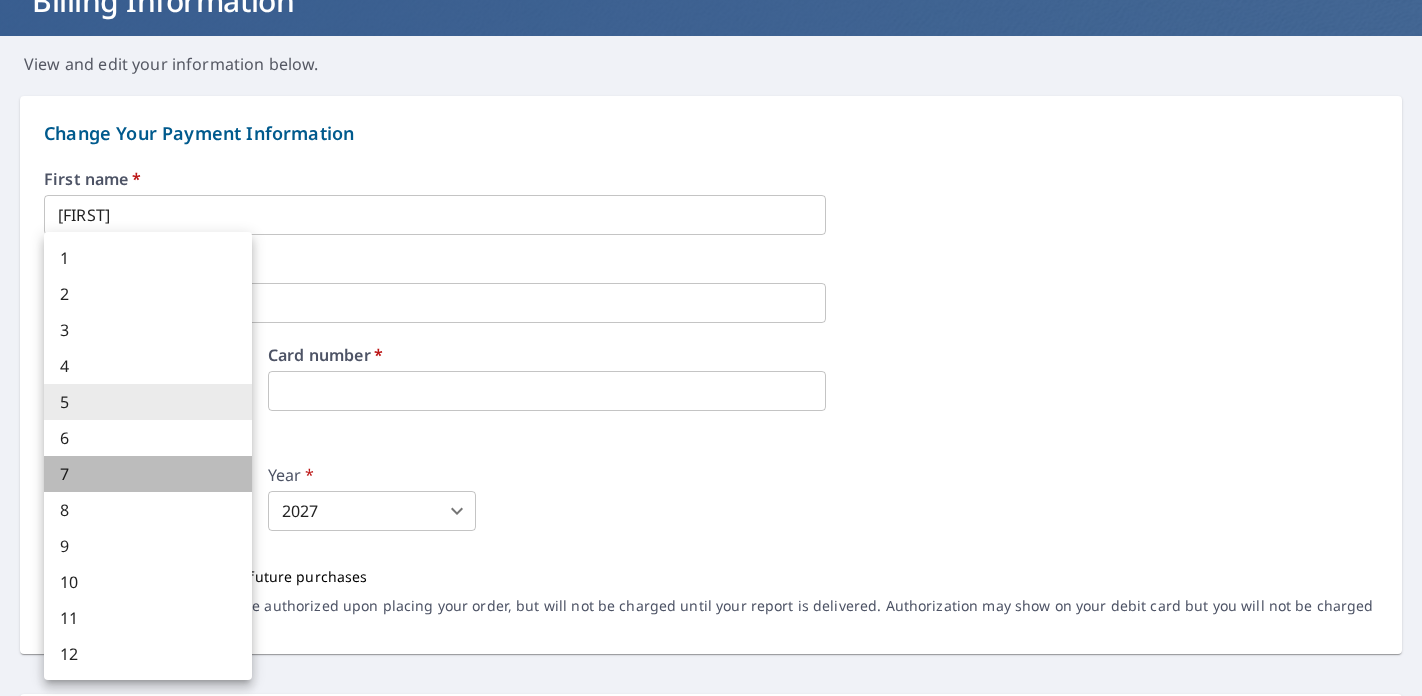 click on "7" at bounding box center (148, 474) 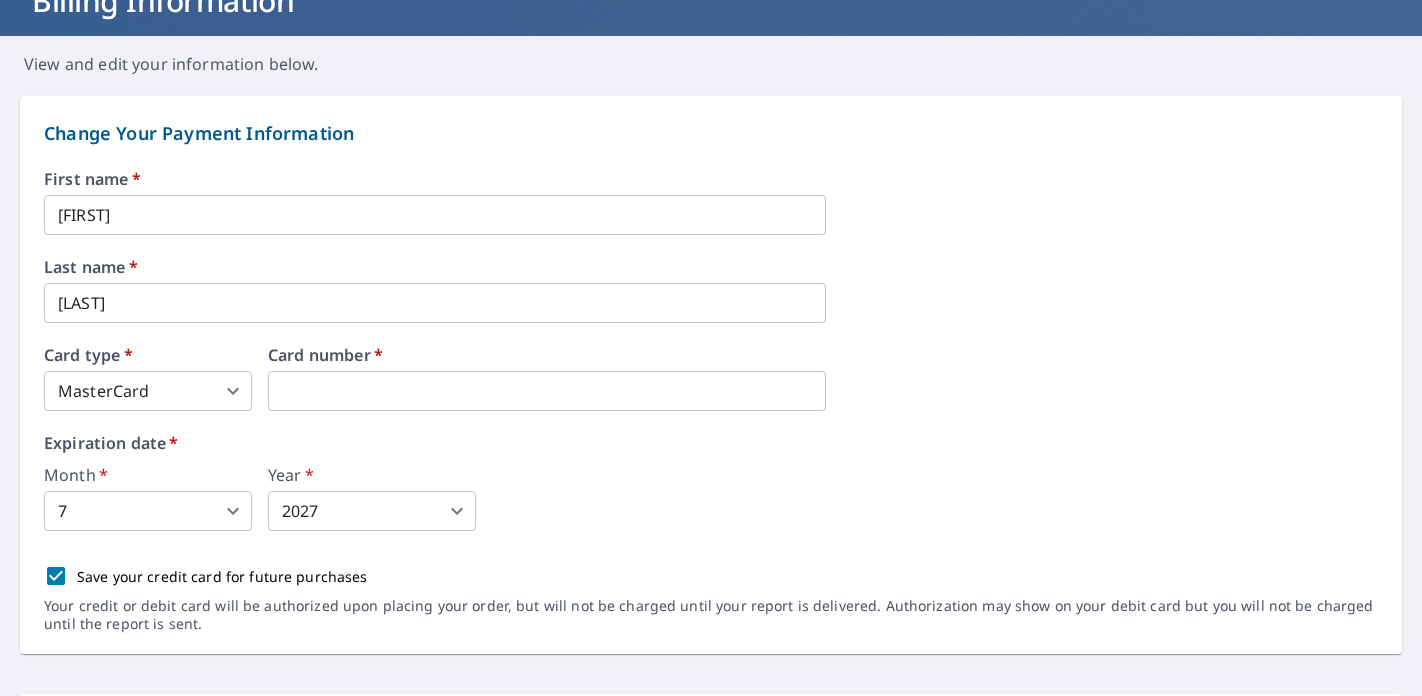 click on "Year   * 2027 2027 ​" at bounding box center (372, 499) 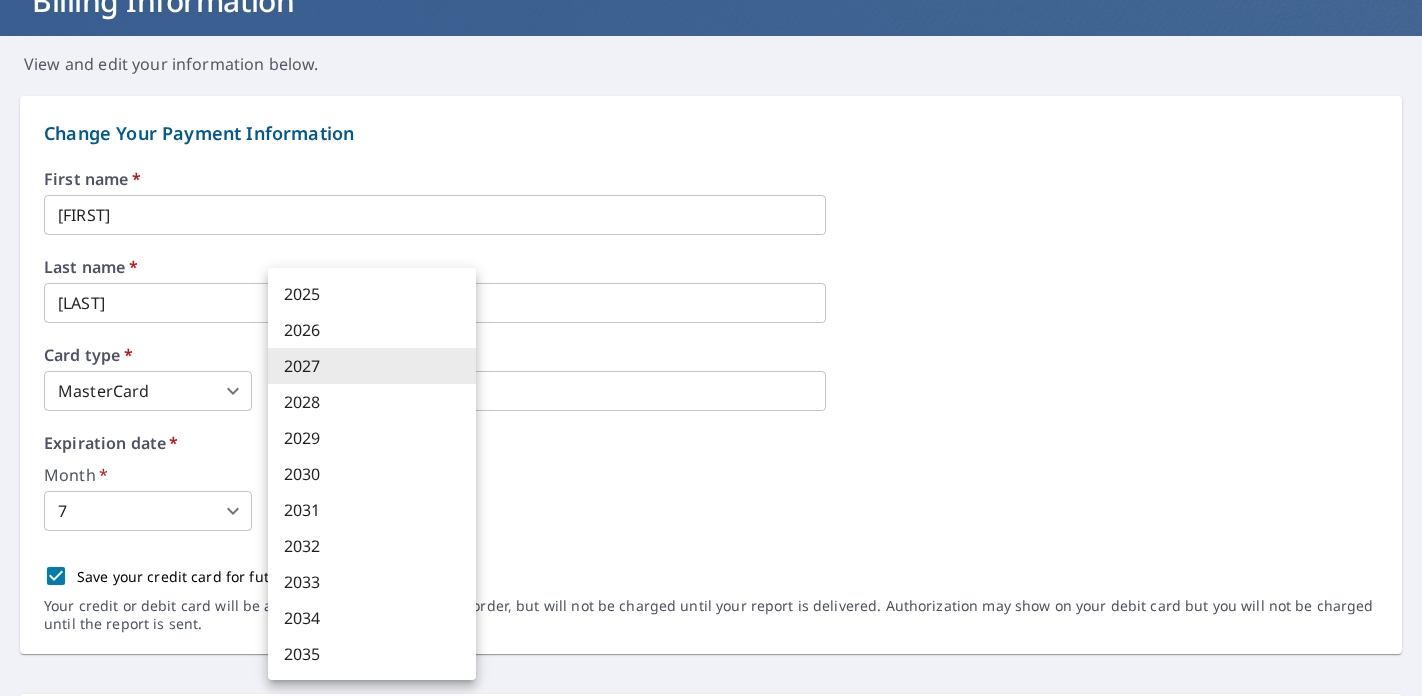click on "JH JH
Dashboard Order History Order JH Dashboard / Billing Information Billing Information View and edit your information below. Change Your Payment Information First name   * Jon ​ Last name   * Harris ​ Card type   * MasterCard 3 ​ Card number   * Expiration date   * Month   * 7 7 ​ Year   * 2027 2027 ​ Save your credit card for future purchases Your credit or debit card will be authorized upon placing your order, but will not be charged until your report is delivered. Authorization may show on your debit card but you will not be charged until the report is sent. Change Your Billing Address Please verify the billing address matches the payment information. Billing email   * Jharris@jollyroofing.com ​ Company   * Jolly Roofing & Contracting ​ Country   * United States US ​ Phone 901-297-2423 ​ Ext. ​ Secondary phone ​ Ext. ​ Address 711 Chaney Cv ​ City Collierville ​ State TN TN ​ Zip code 38017 ​ Save Cancel Terms of Use  |  Privacy Policy" at bounding box center (711, 348) 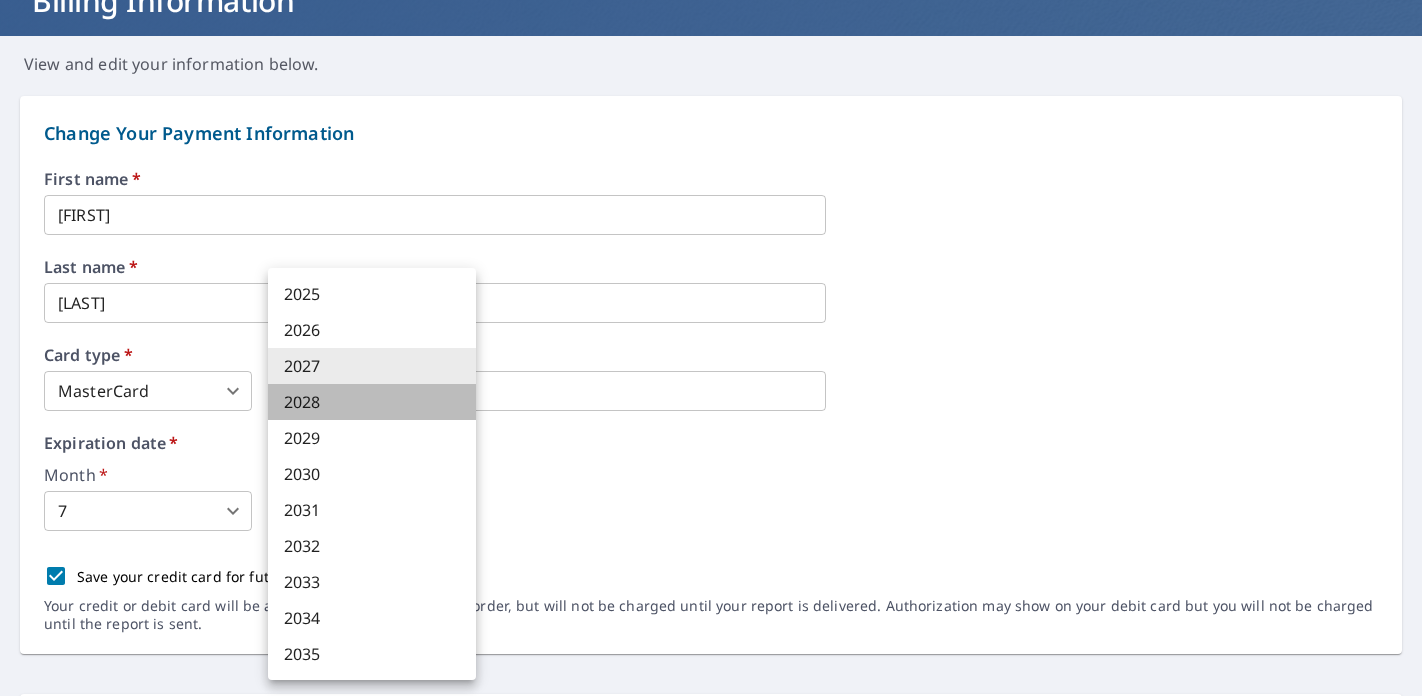 click on "2028" at bounding box center [372, 402] 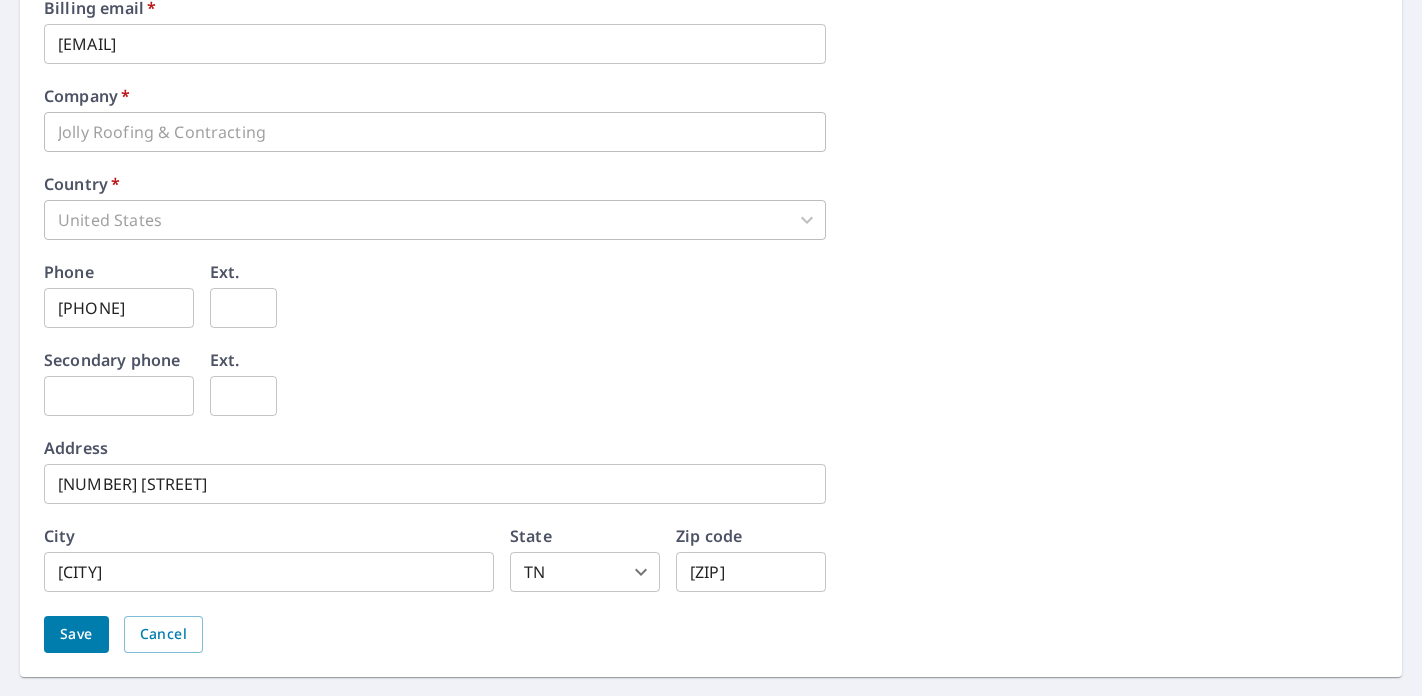 scroll, scrollTop: 999, scrollLeft: 0, axis: vertical 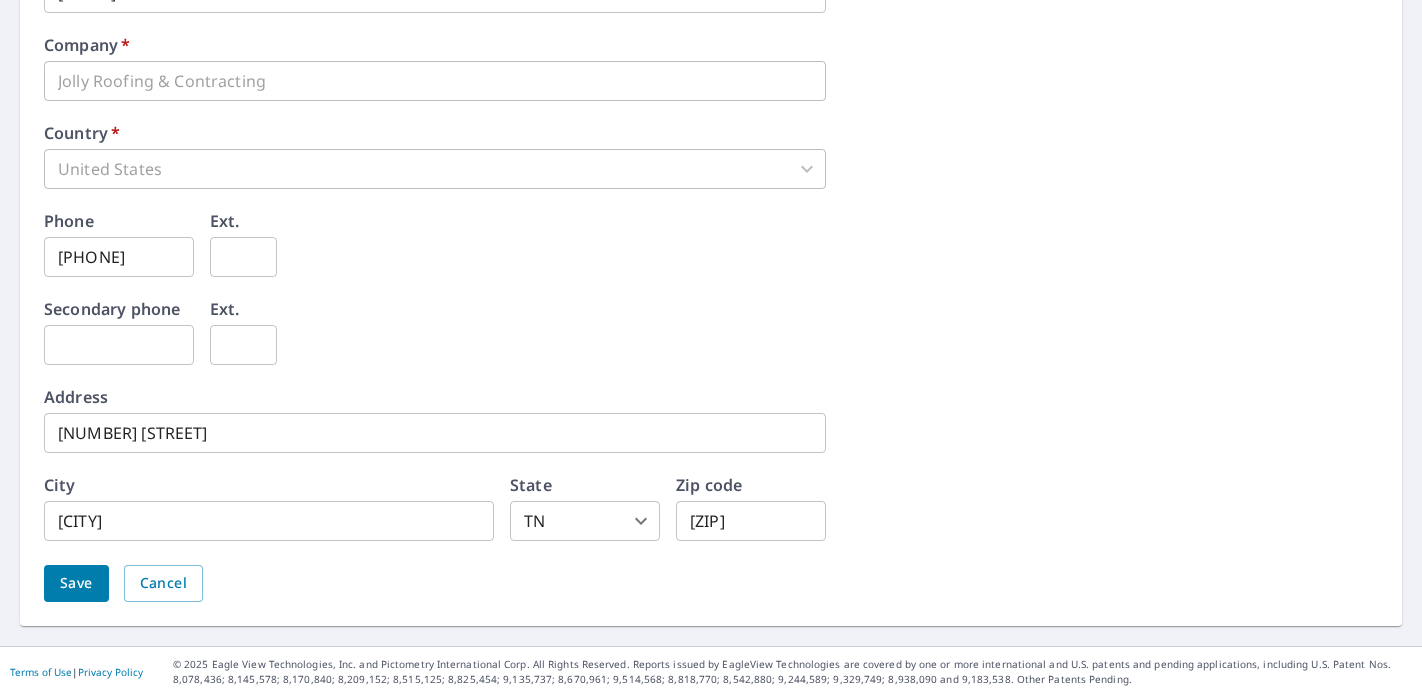 click on "Save" at bounding box center [76, 583] 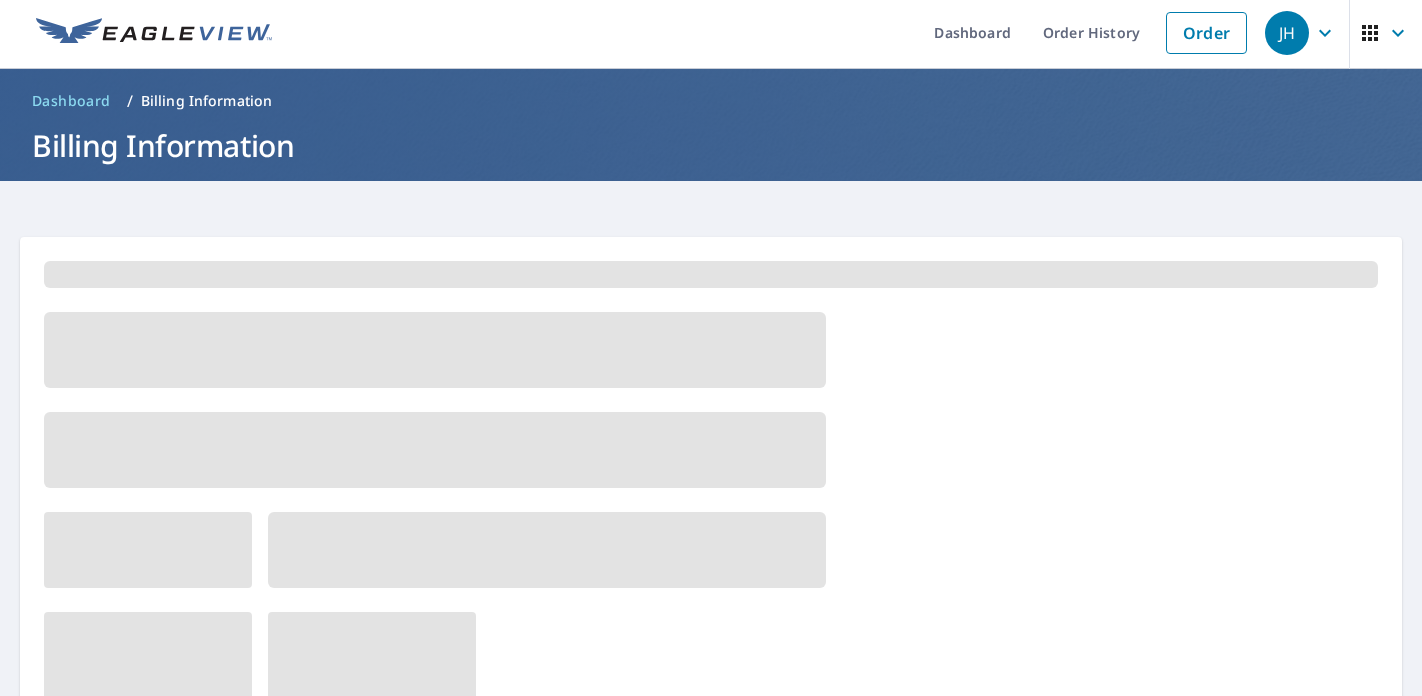 scroll, scrollTop: 0, scrollLeft: 0, axis: both 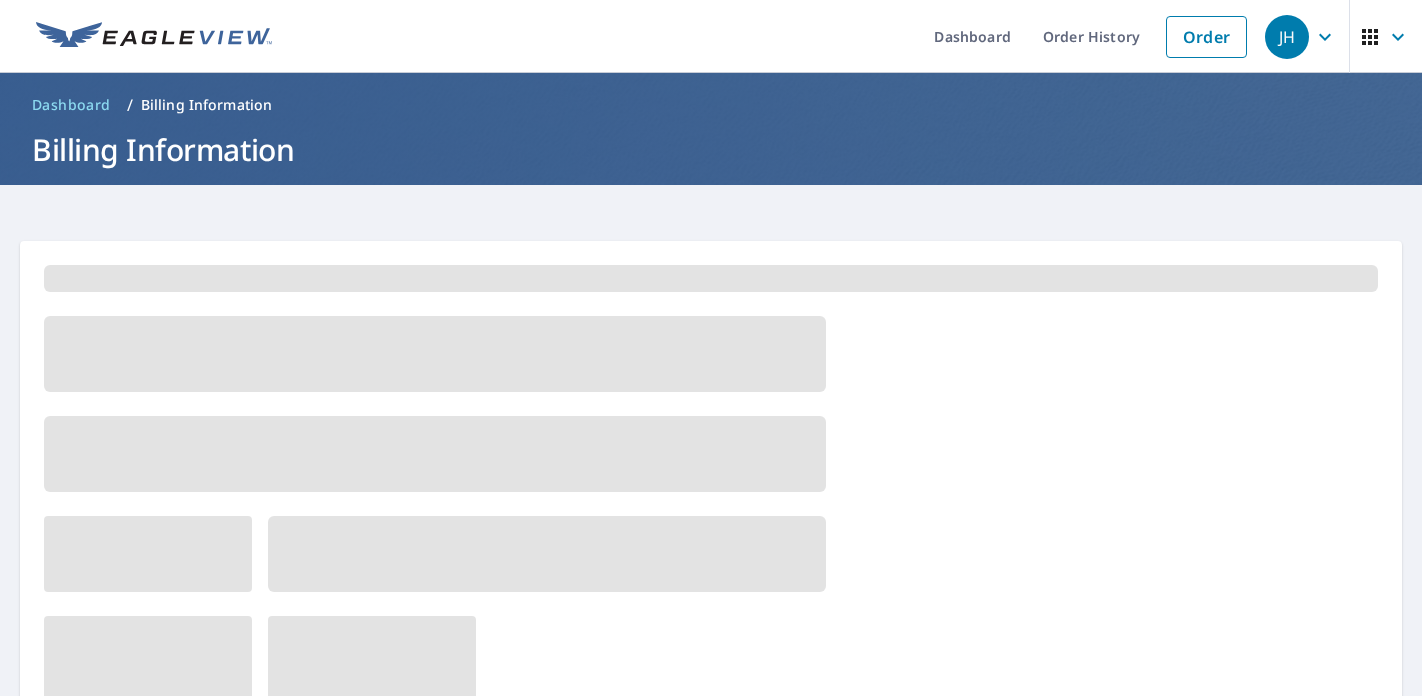 click at bounding box center (148, 554) 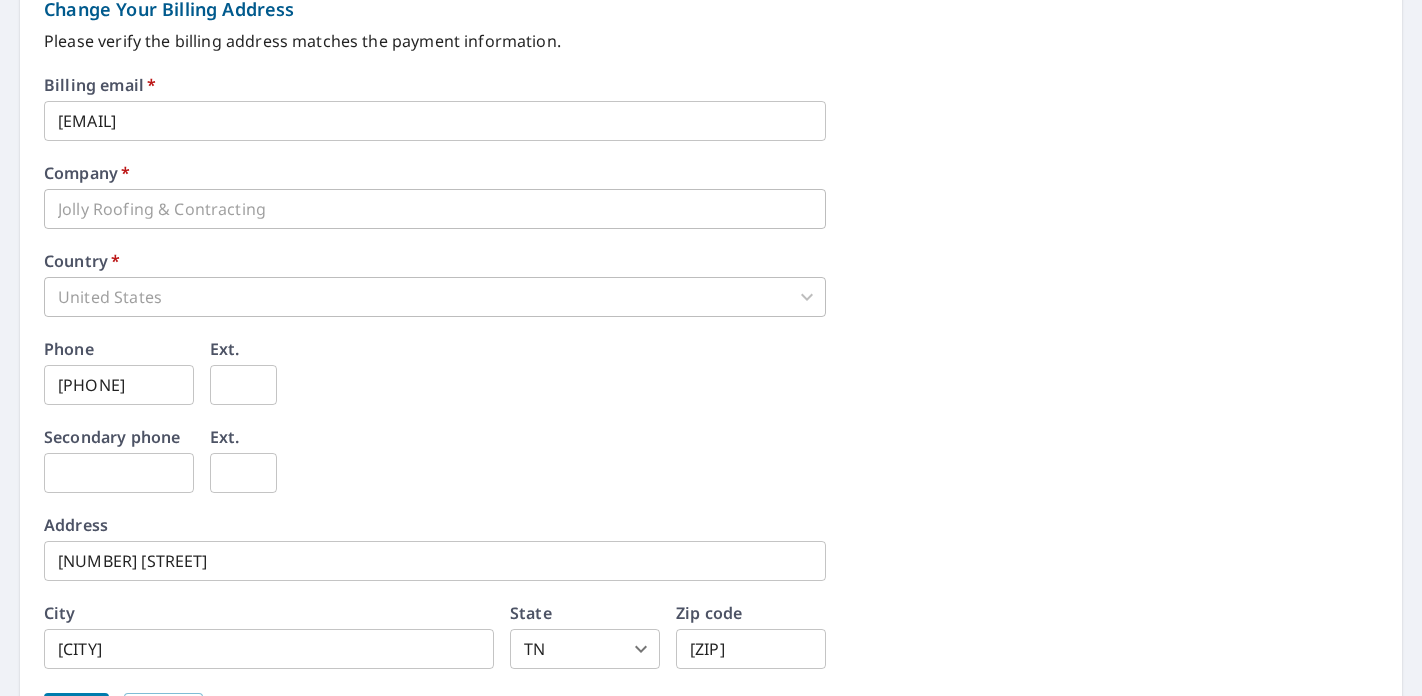 scroll, scrollTop: 930, scrollLeft: 0, axis: vertical 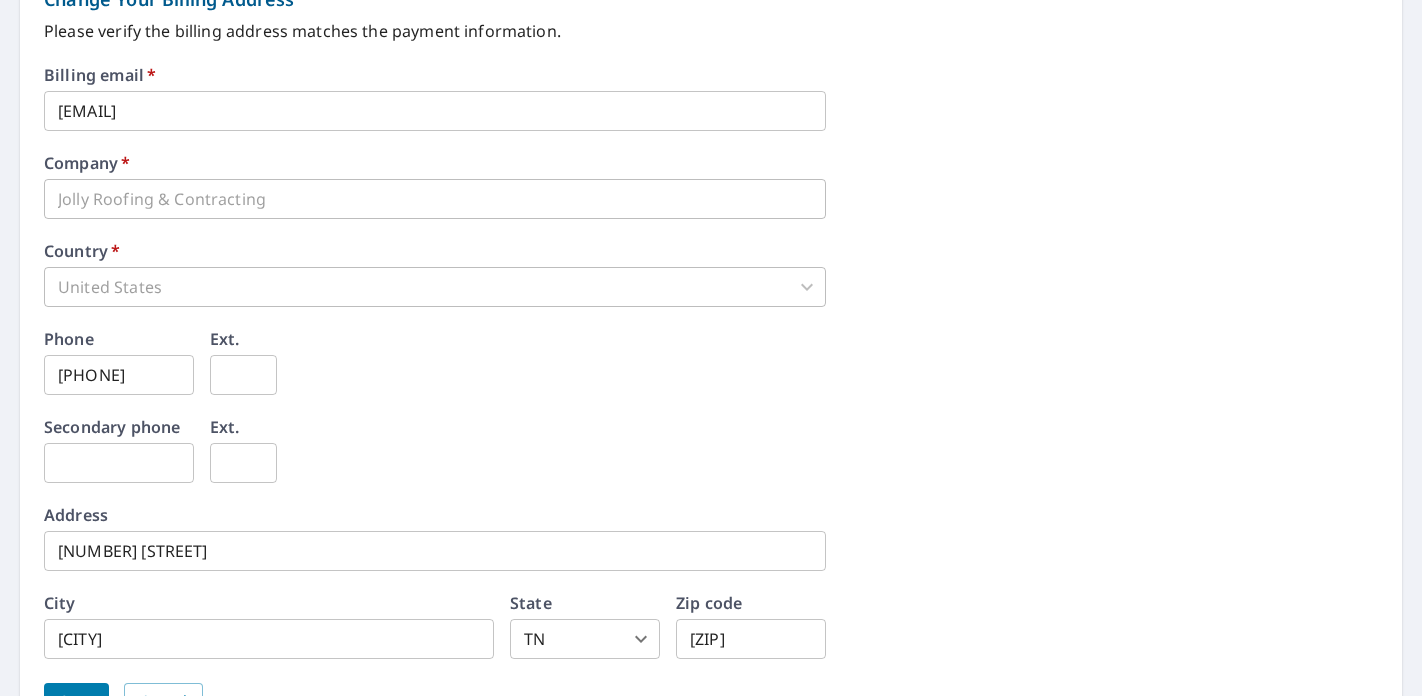 click on "United States" at bounding box center (435, 287) 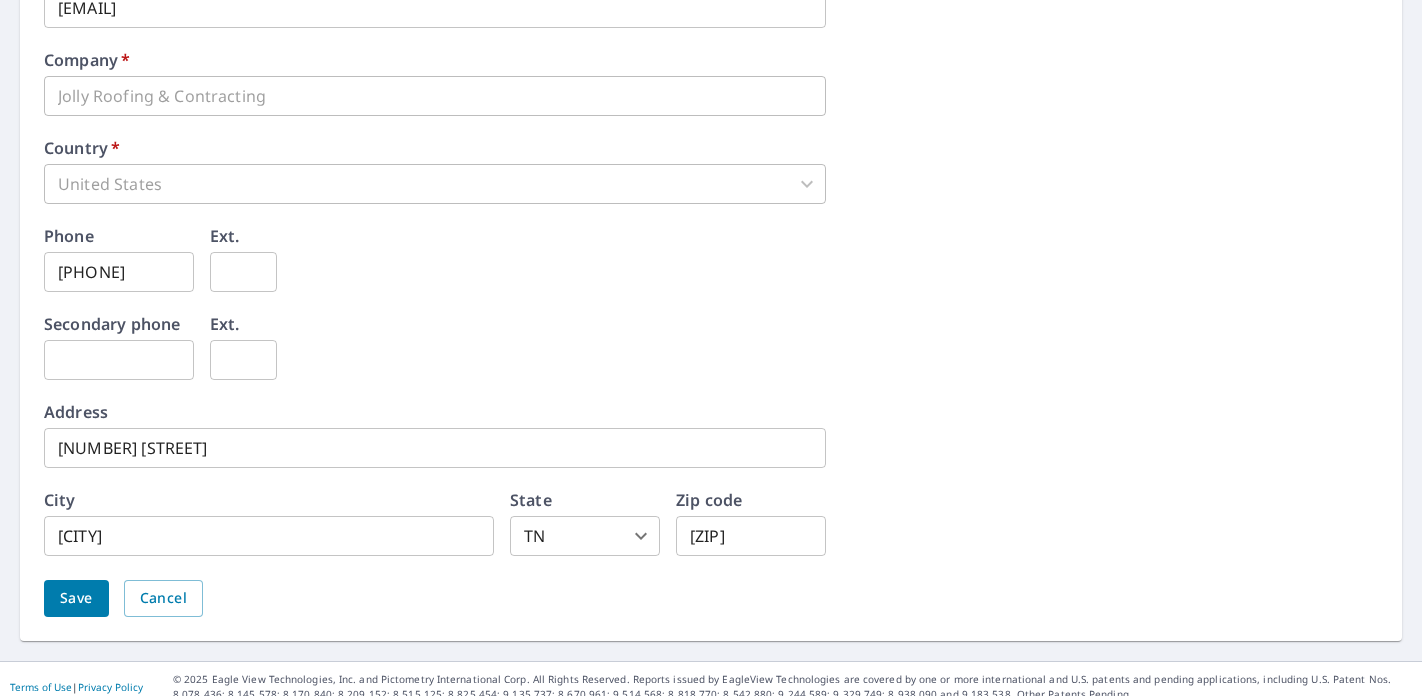 scroll, scrollTop: 1048, scrollLeft: 0, axis: vertical 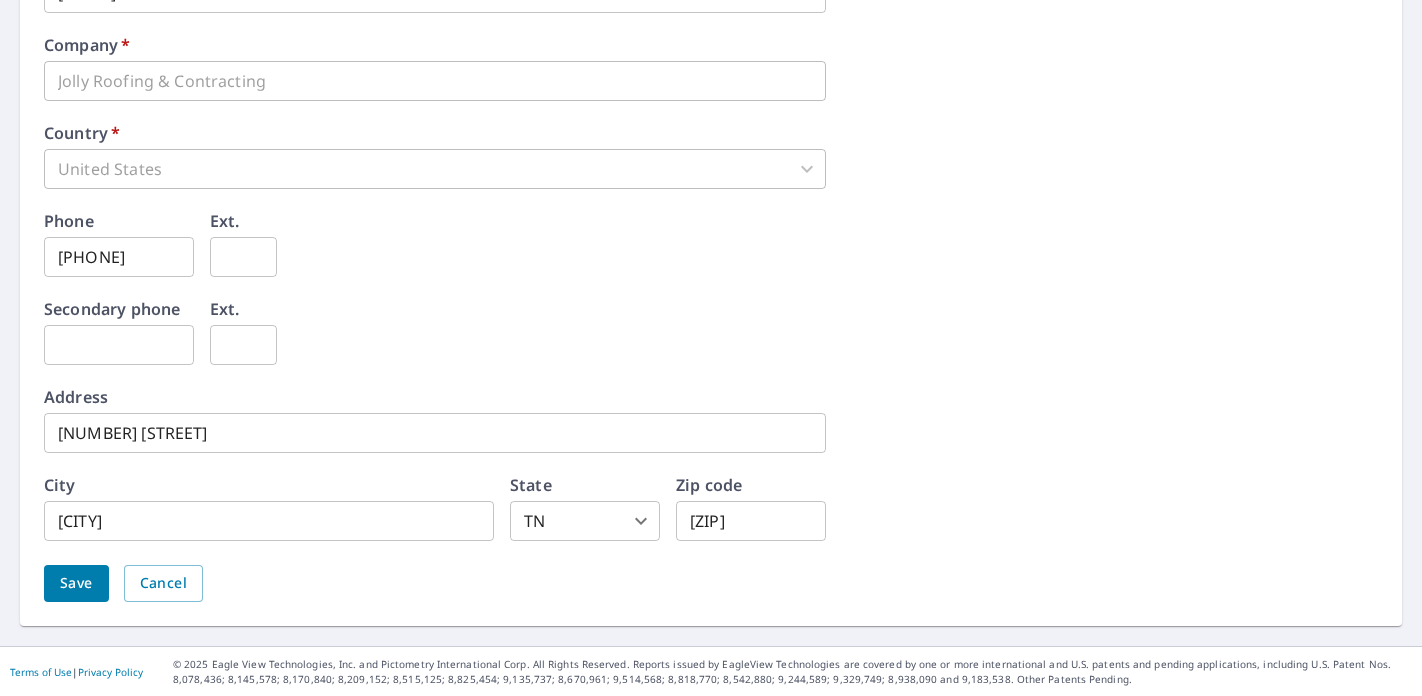 click on "Save" at bounding box center [76, 583] 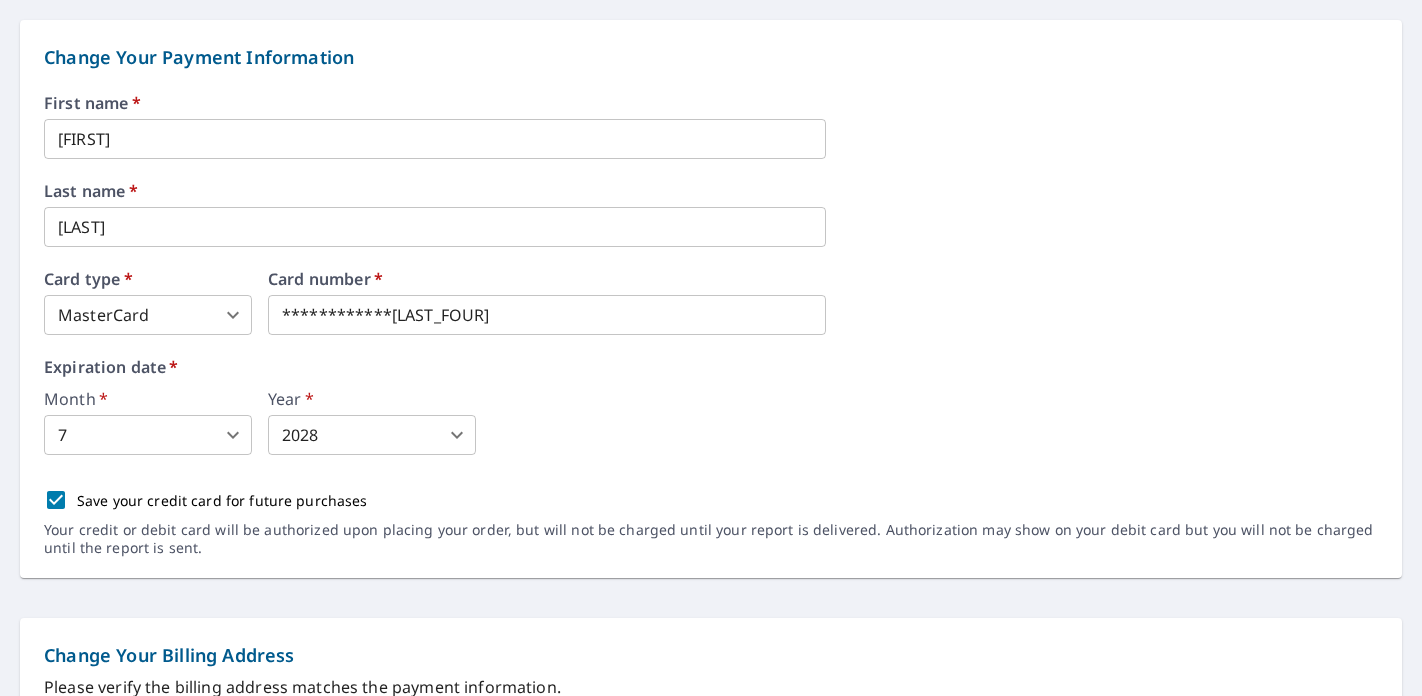 scroll, scrollTop: 286, scrollLeft: 0, axis: vertical 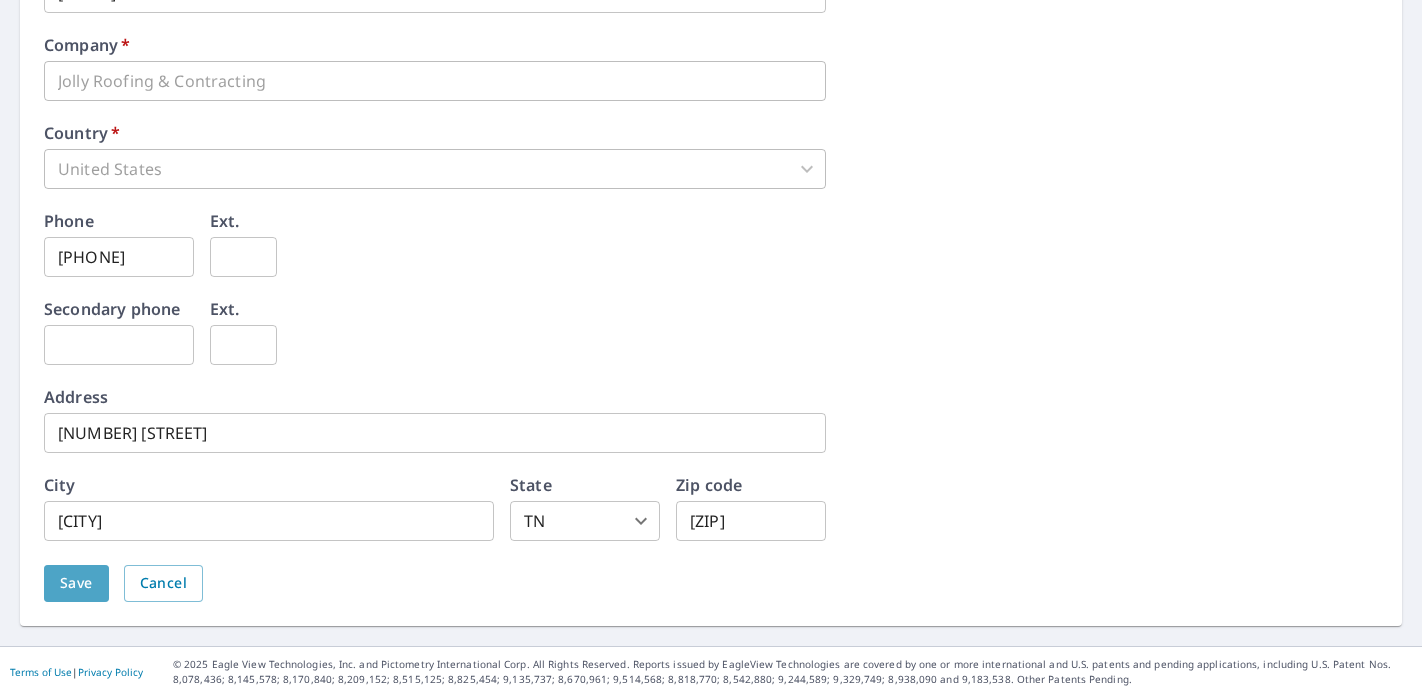 click on "Save" at bounding box center (76, 583) 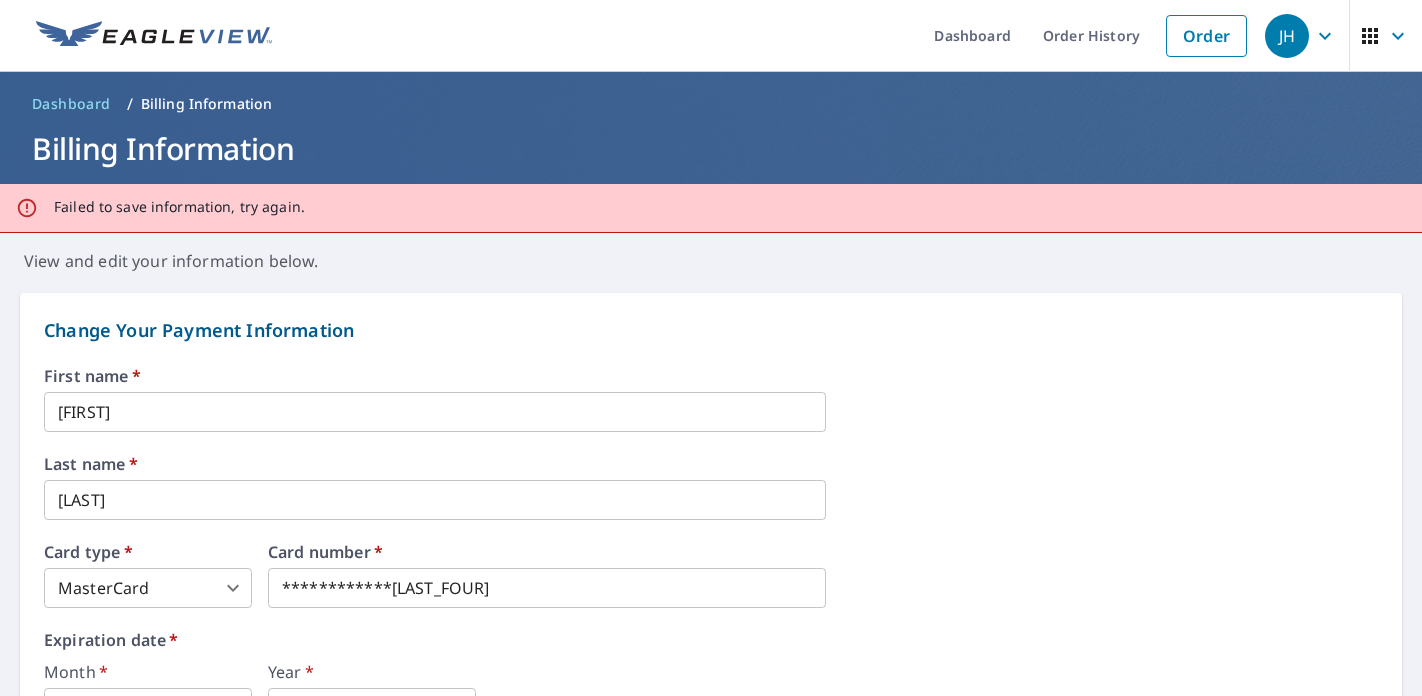 scroll, scrollTop: 0, scrollLeft: 0, axis: both 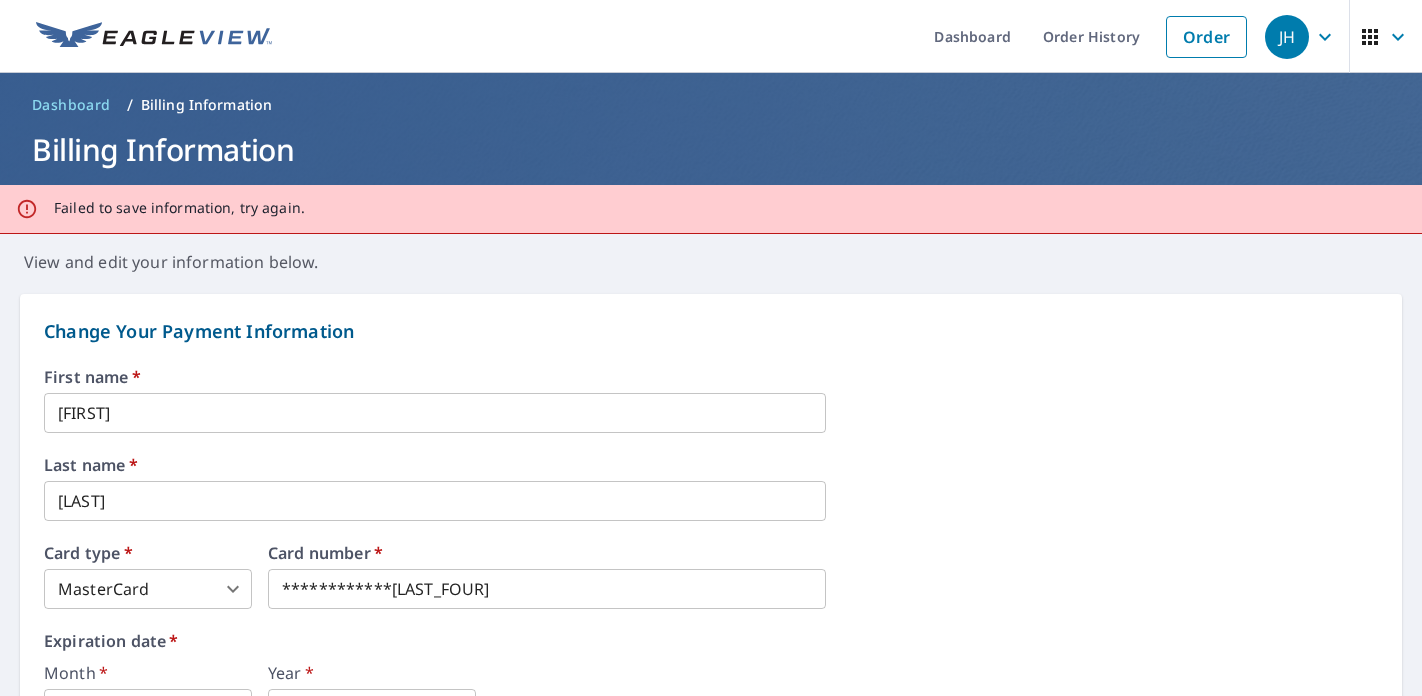 click 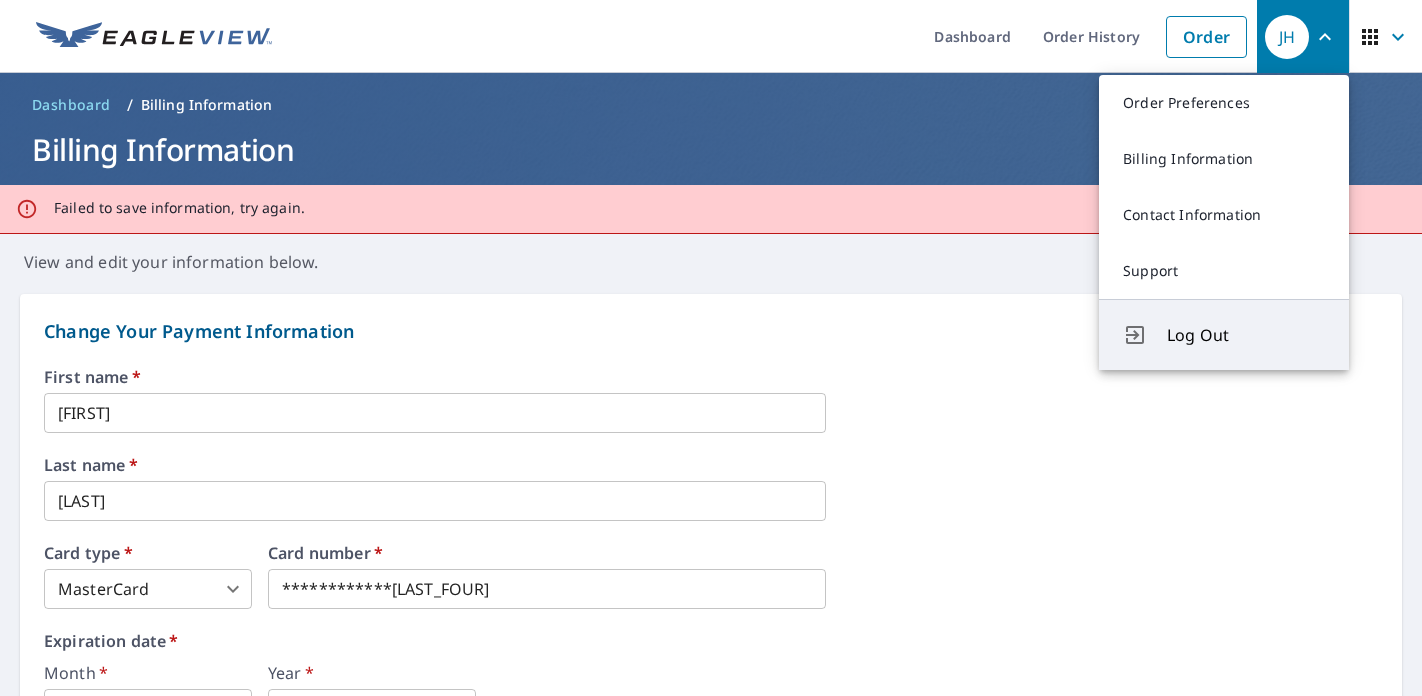 click on "Log Out" at bounding box center (1246, 335) 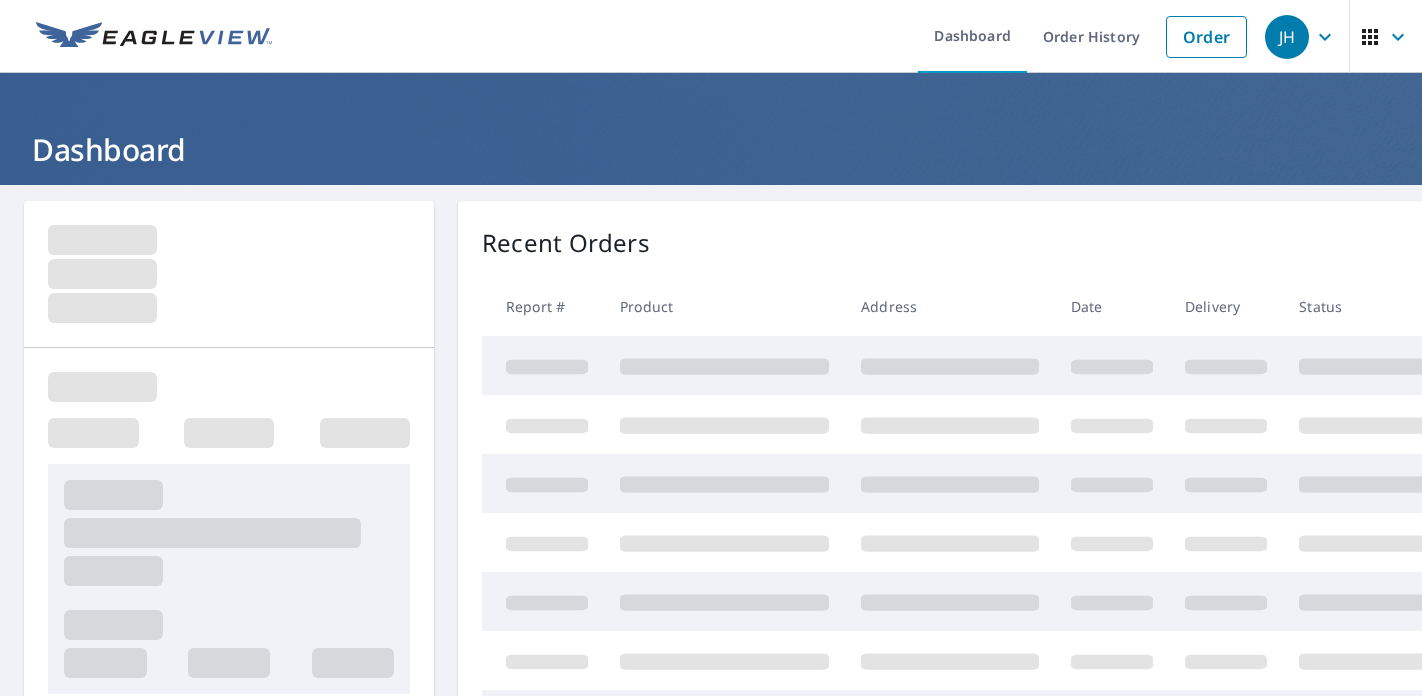 scroll, scrollTop: 0, scrollLeft: 0, axis: both 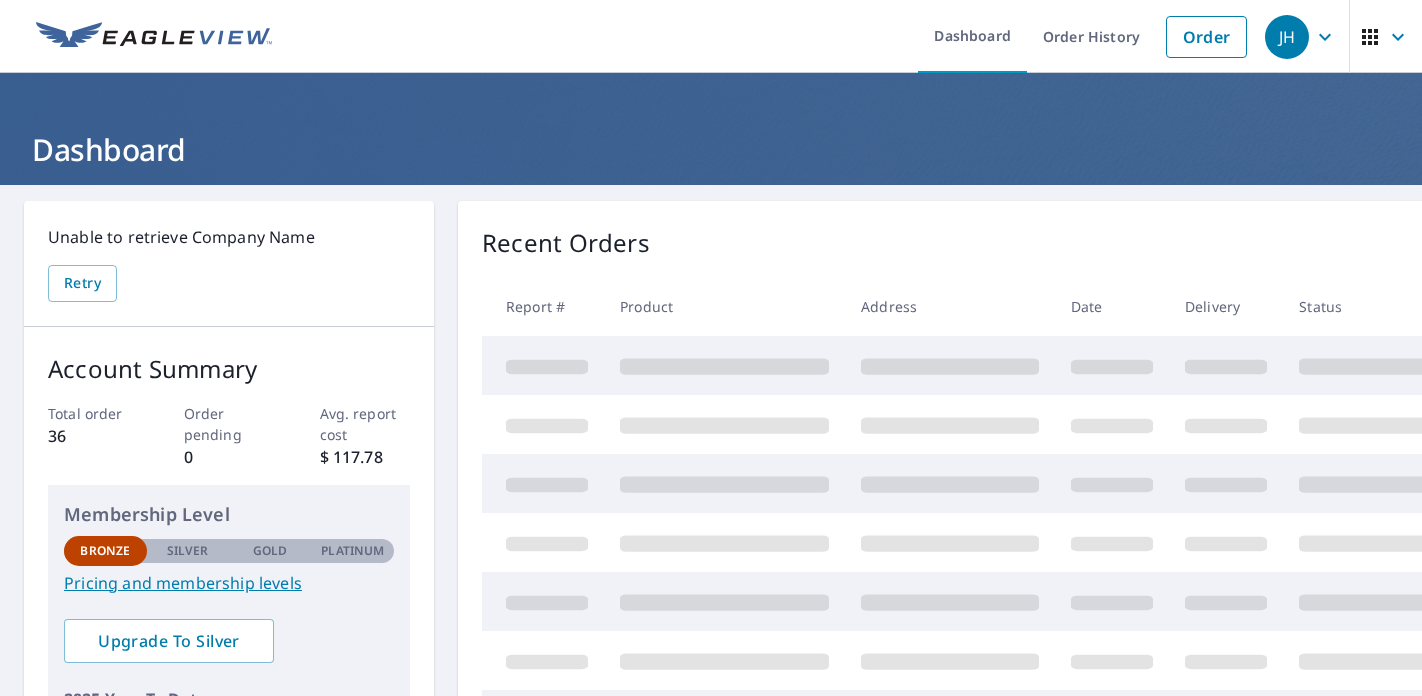 click on "JH" at bounding box center (1287, 37) 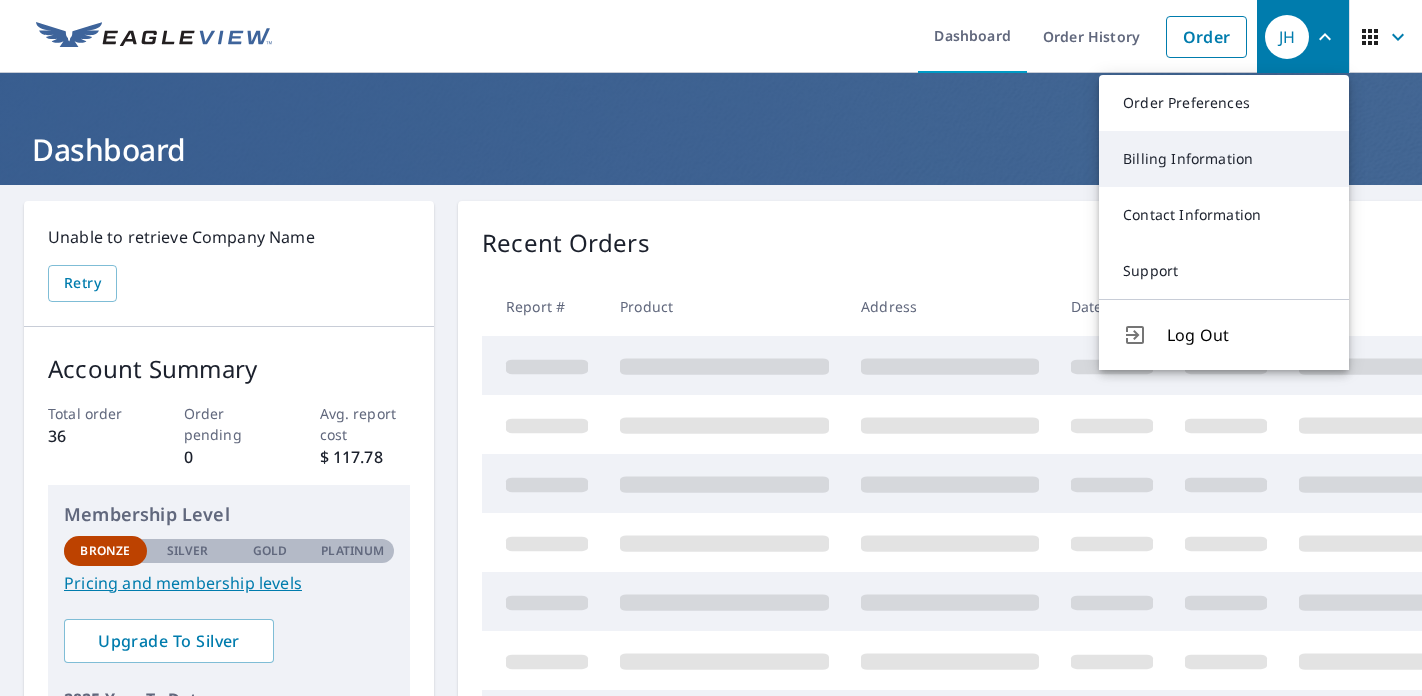 click on "Billing Information" at bounding box center (1224, 159) 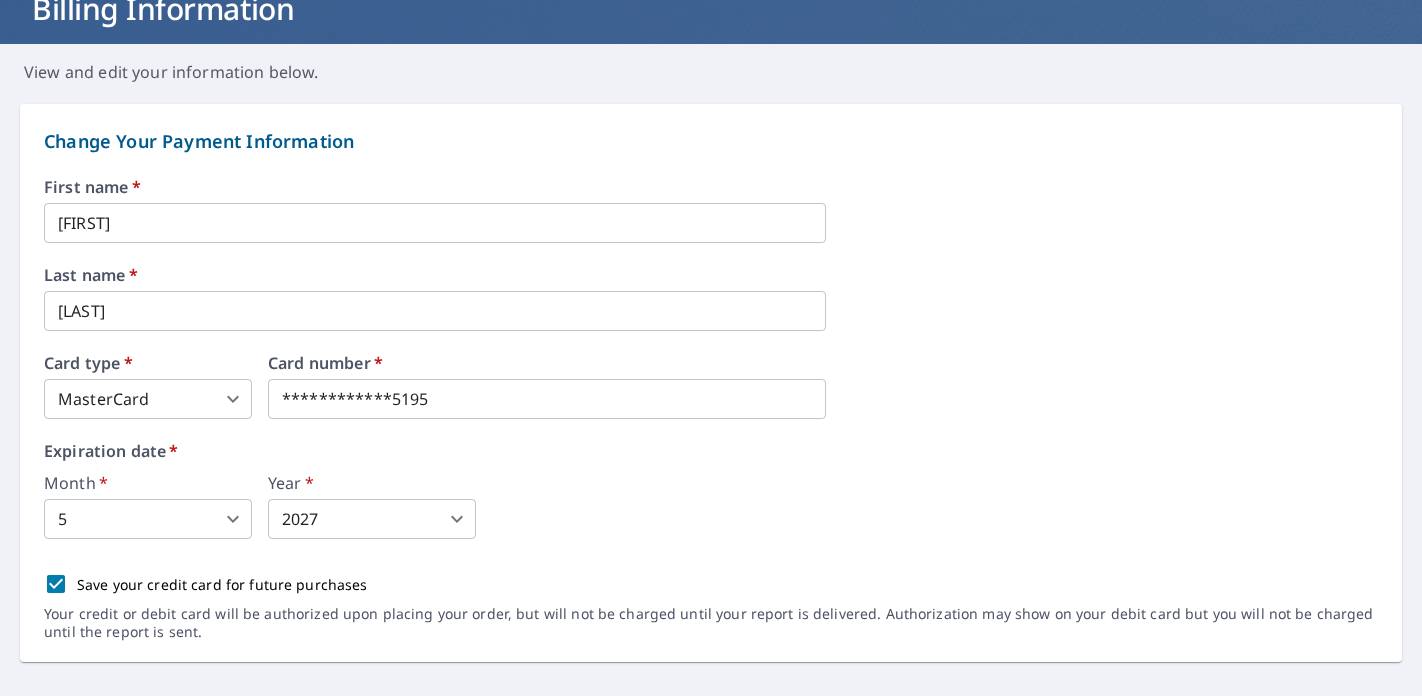 scroll, scrollTop: 159, scrollLeft: 0, axis: vertical 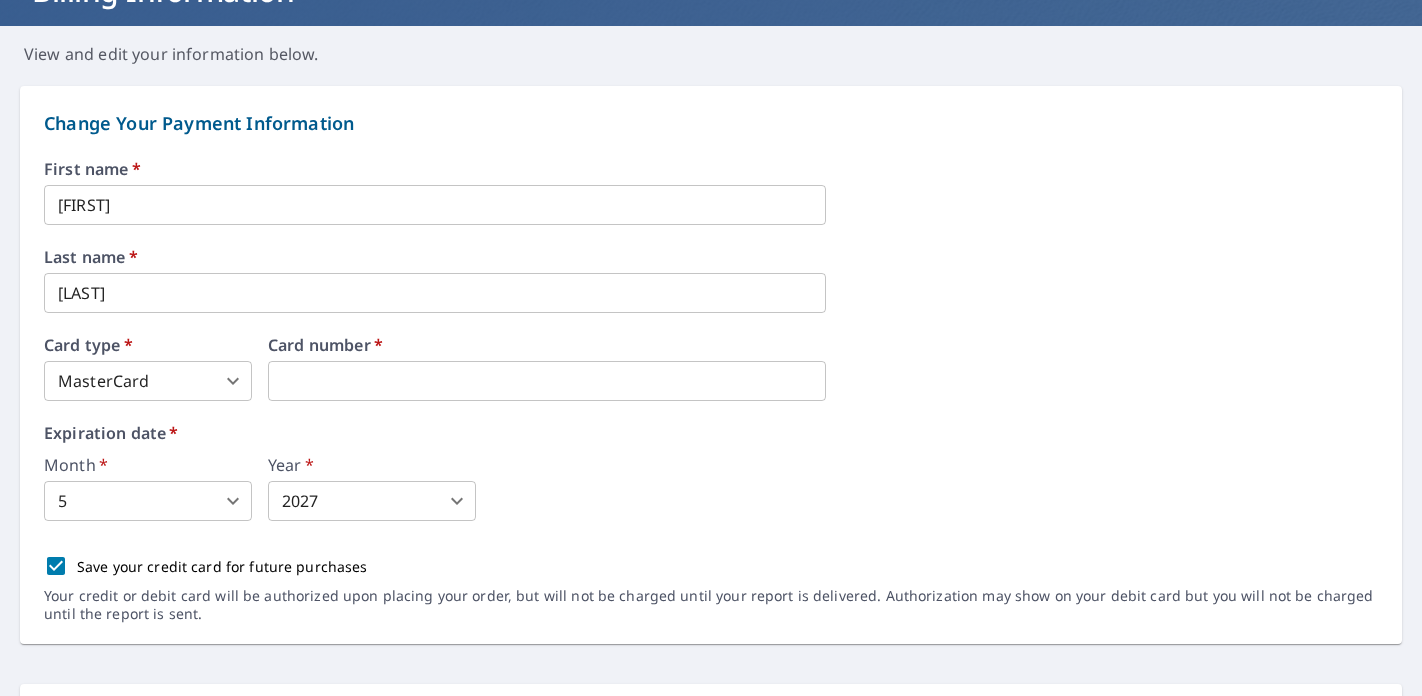 click on "JH JH
Dashboard Order History Order JH Dashboard / Billing Information Billing Information View and edit your information below. Change Your Payment Information First name   * Jon ​ Last name   * Harris ​ Card type   * MasterCard 3 ​ Card number   * Expiration date   * Month   * 5 5 ​ Year   * 2027 2027 ​ Save your credit card for future purchases Your credit or debit card will be authorized upon placing your order, but will not be charged until your report is delivered. Authorization may show on your debit card but you will not be charged until the report is sent. Change Your Billing Address Please verify the billing address matches the payment information. Billing email   * Jharris@jollyroofing.com ​ Company   * Jolly Roofing & Contracting ​ Country   * United States US ​ Phone 901-297-2423 ​ Ext. ​ Secondary phone ​ Ext. ​ Address 711 Chaney Cv ​ City Collierville ​ State TN TN ​ Zip code 38017 ​ Save Cancel Terms of Use  |  Privacy Policy" at bounding box center [711, 348] 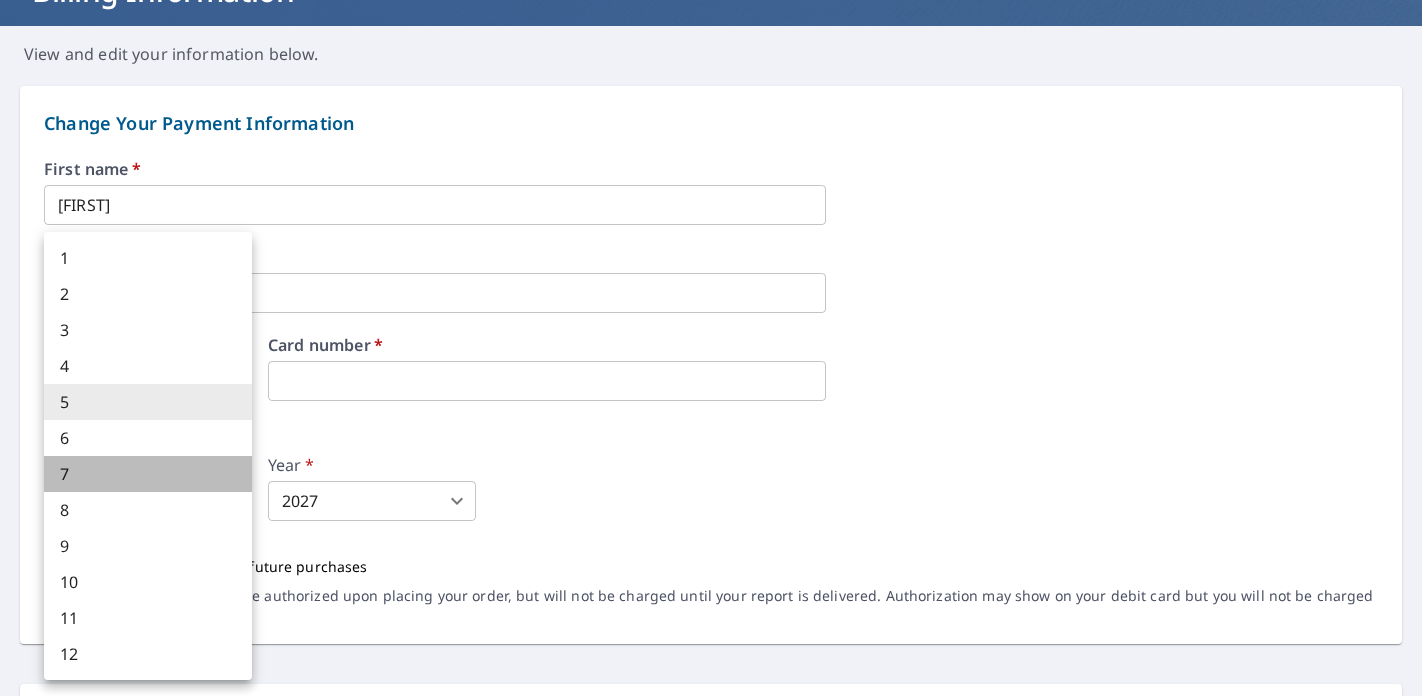 click on "7" at bounding box center [148, 474] 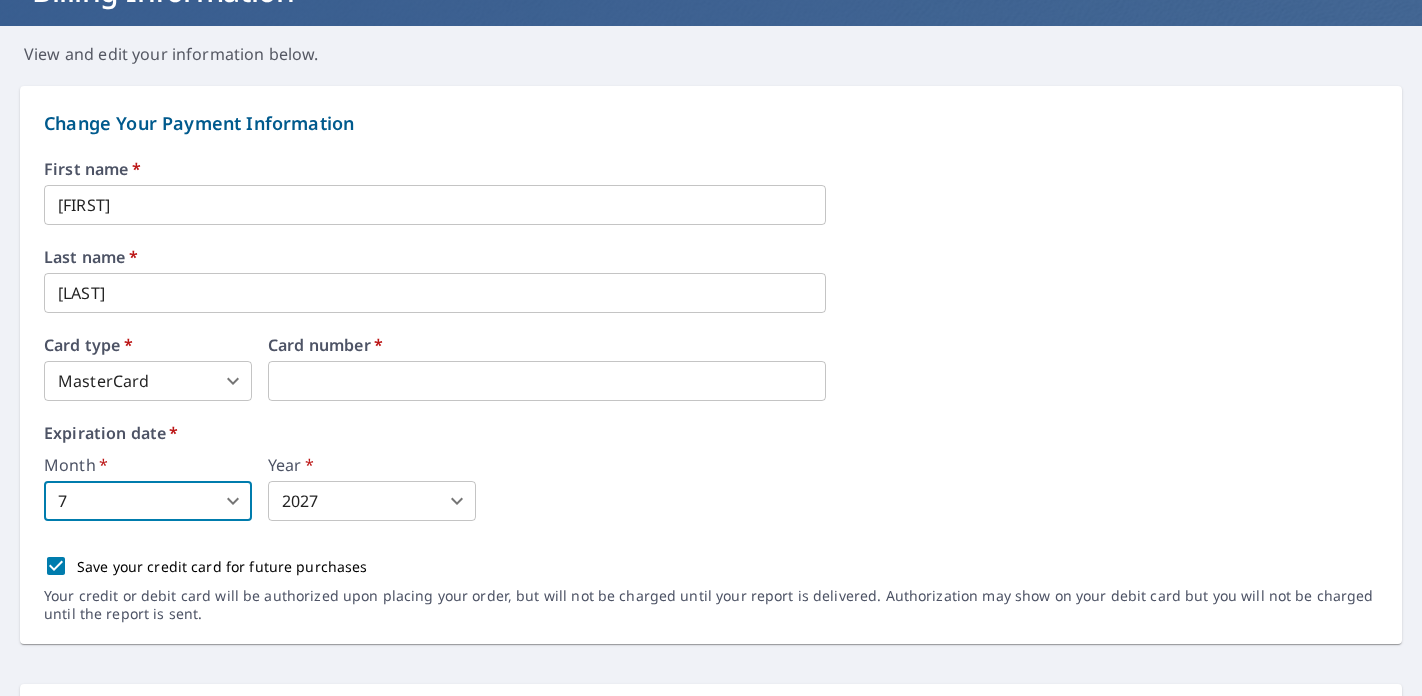 click on "JH JH
Dashboard Order History Order JH Dashboard / Billing Information Billing Information View and edit your information below. Change Your Payment Information First name   * Jon ​ Last name   * Harris ​ Card type   * MasterCard 3 ​ Card number   * Expiration date   * Month   * 7 7 ​ Year   * 2027 2027 ​ Save your credit card for future purchases Your credit or debit card will be authorized upon placing your order, but will not be charged until your report is delivered. Authorization may show on your debit card but you will not be charged until the report is sent. Change Your Billing Address Please verify the billing address matches the payment information. Billing email   * Jharris@jollyroofing.com ​ Company   * Jolly Roofing & Contracting ​ Country   * United States US ​ Phone 901-297-2423 ​ Ext. ​ Secondary phone ​ Ext. ​ Address 711 Chaney Cv ​ City Collierville ​ State TN TN ​ Zip code 38017 ​ Save Cancel Terms of Use  |  Privacy Policy" at bounding box center [711, 348] 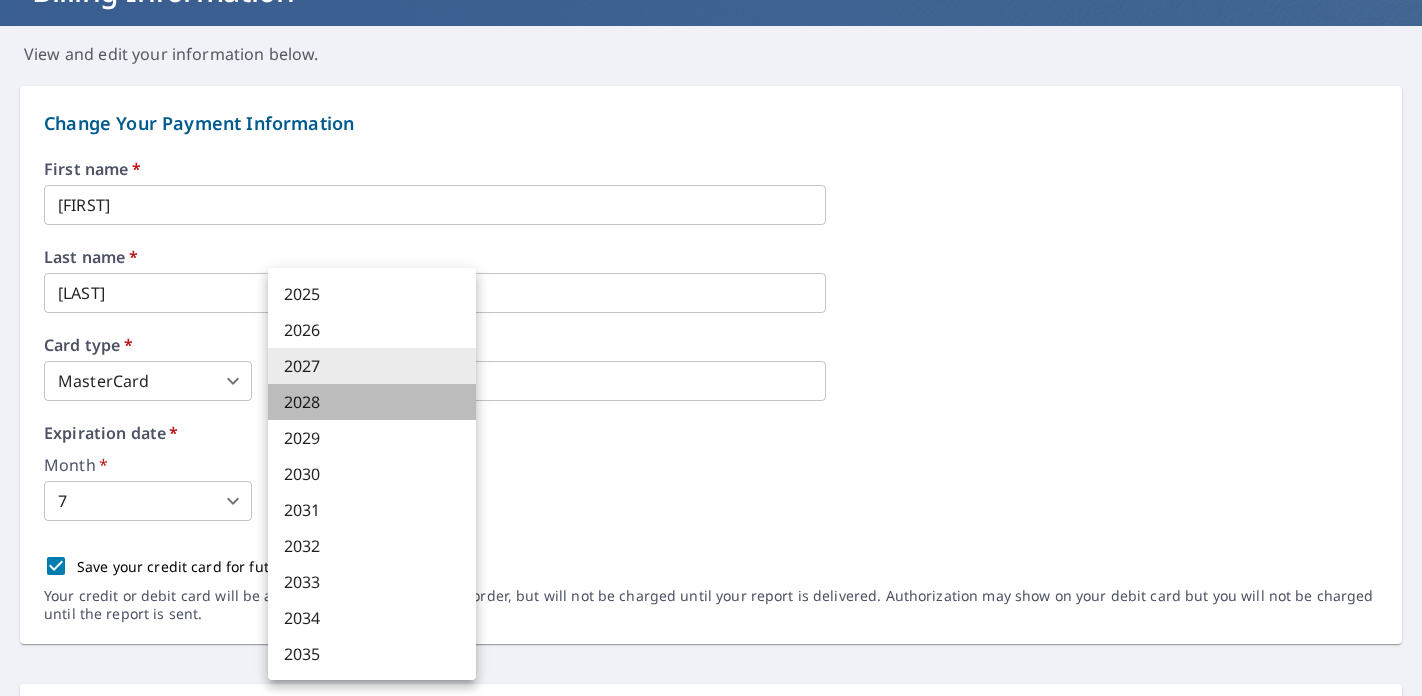 click on "2028" at bounding box center [372, 402] 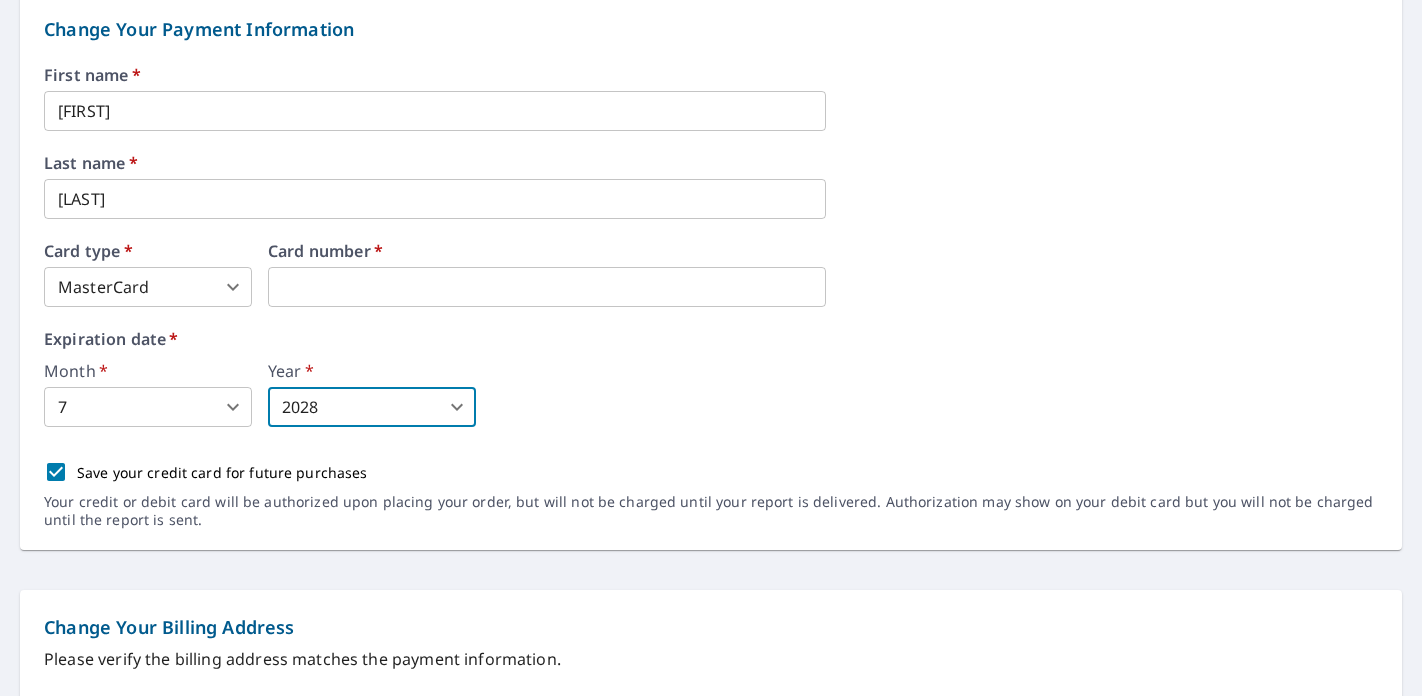 click on "First name   * Jon ​ Last name   * Harris ​ Card type   * MasterCard 3 ​ Card number   * Expiration date   * Month   * 7 7 ​ Year   * 2028 2028 ​ Save your credit card for future purchases Your credit or debit card will be authorized upon placing your order, but will not be charged until your report is delivered. Authorization may show on your debit card but you will not be charged until the report is sent." at bounding box center (711, 308) 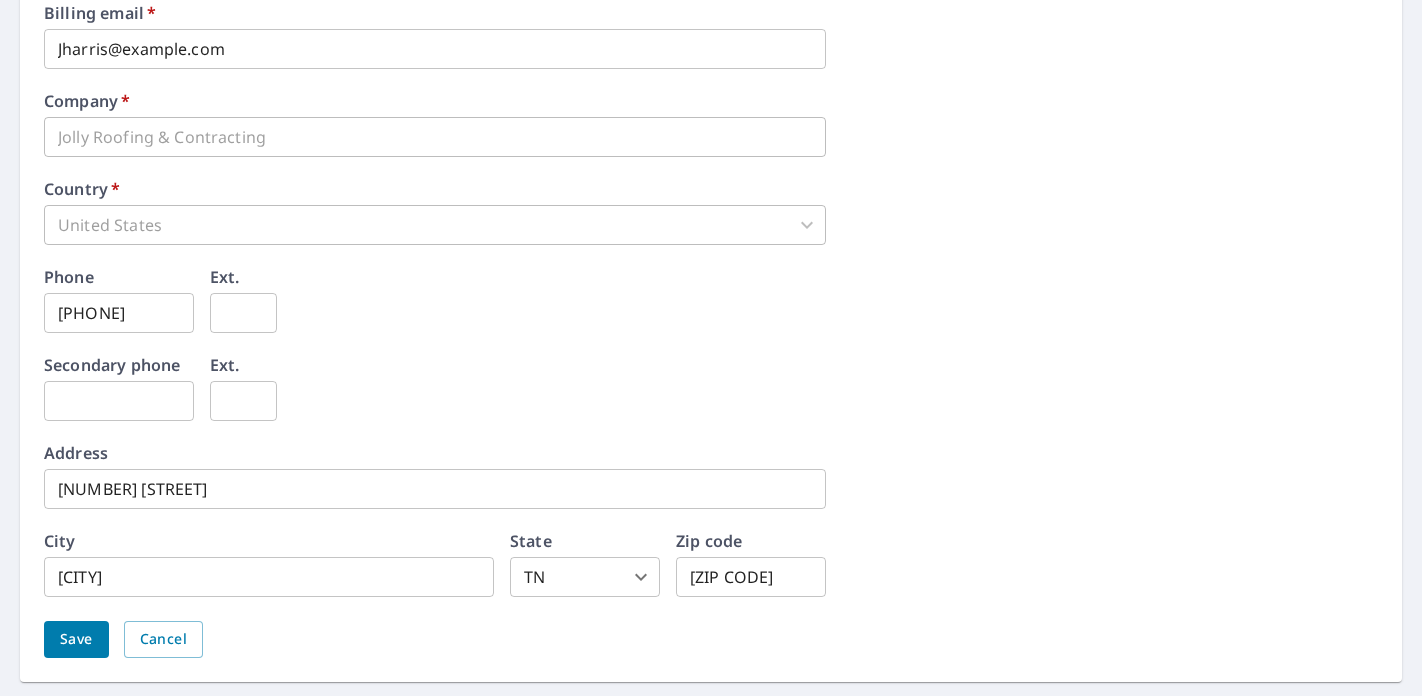 scroll, scrollTop: 999, scrollLeft: 0, axis: vertical 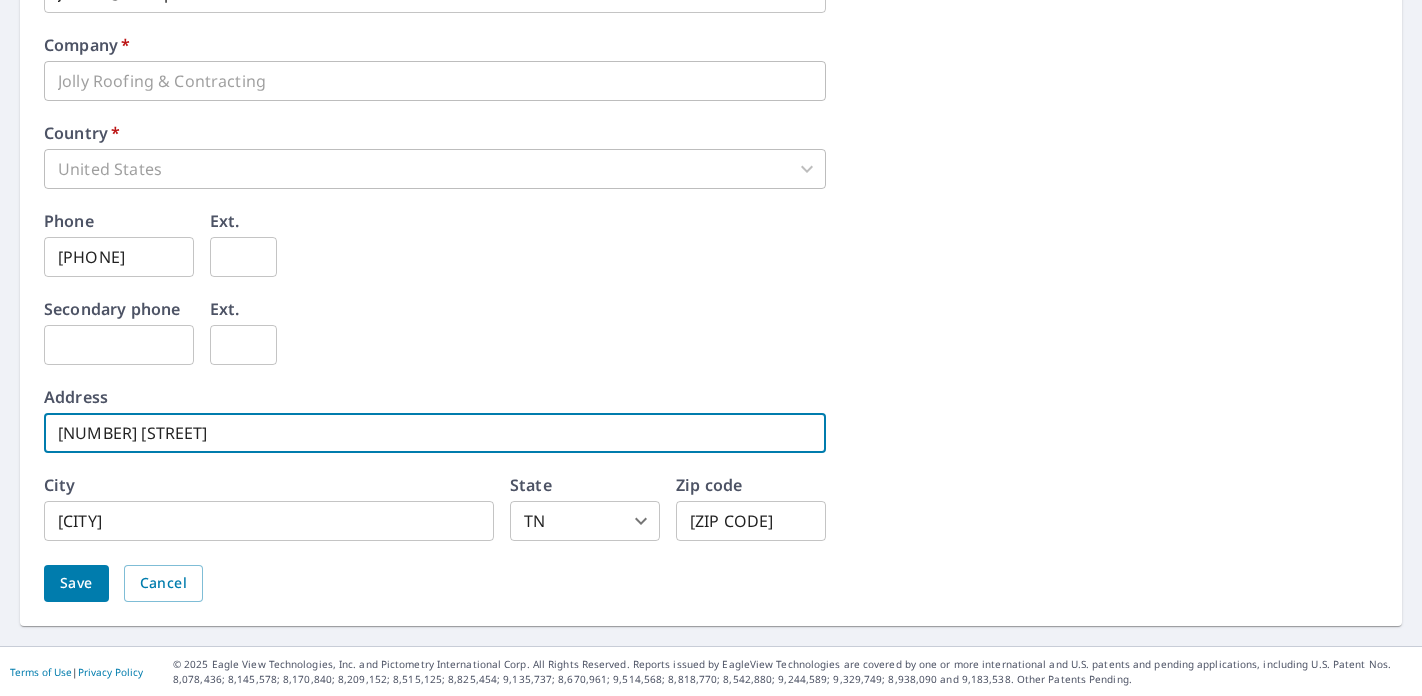 click on "711 Chaney Cv" at bounding box center (435, 433) 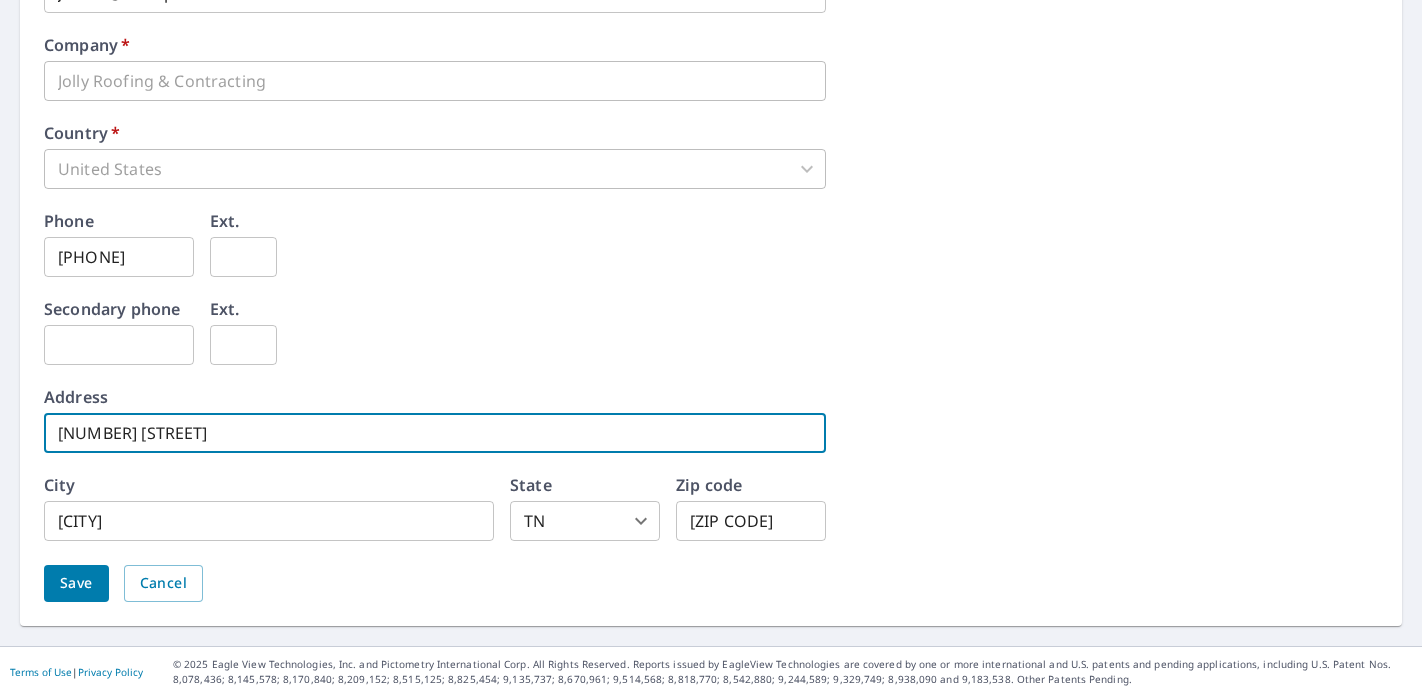 scroll, scrollTop: 999, scrollLeft: 0, axis: vertical 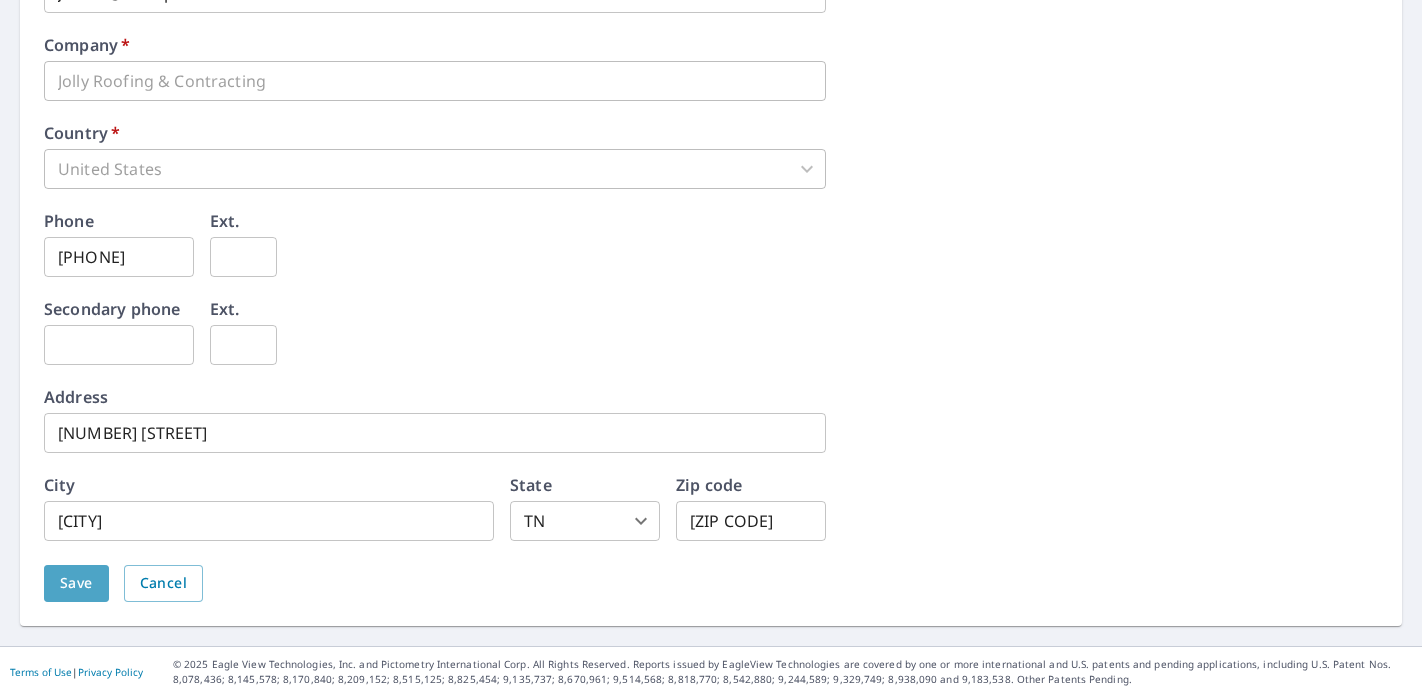 click on "Save" at bounding box center [76, 583] 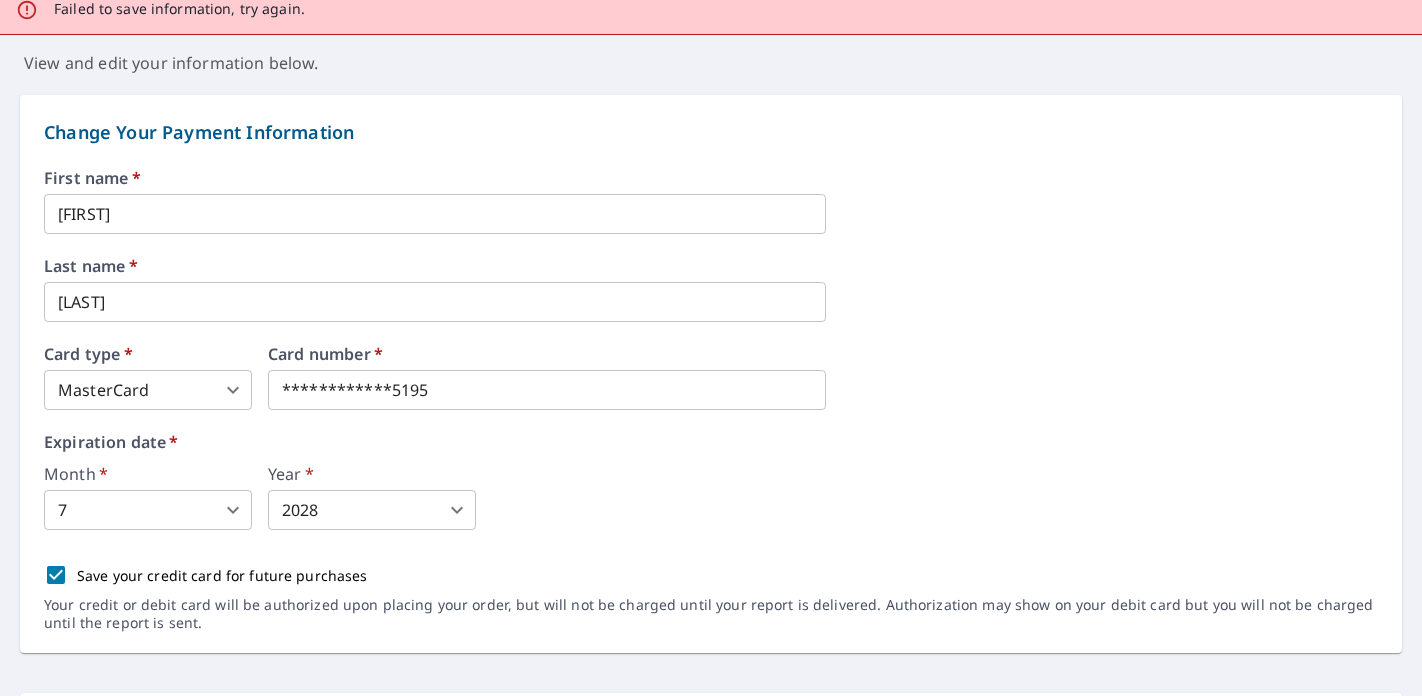 scroll, scrollTop: 0, scrollLeft: 0, axis: both 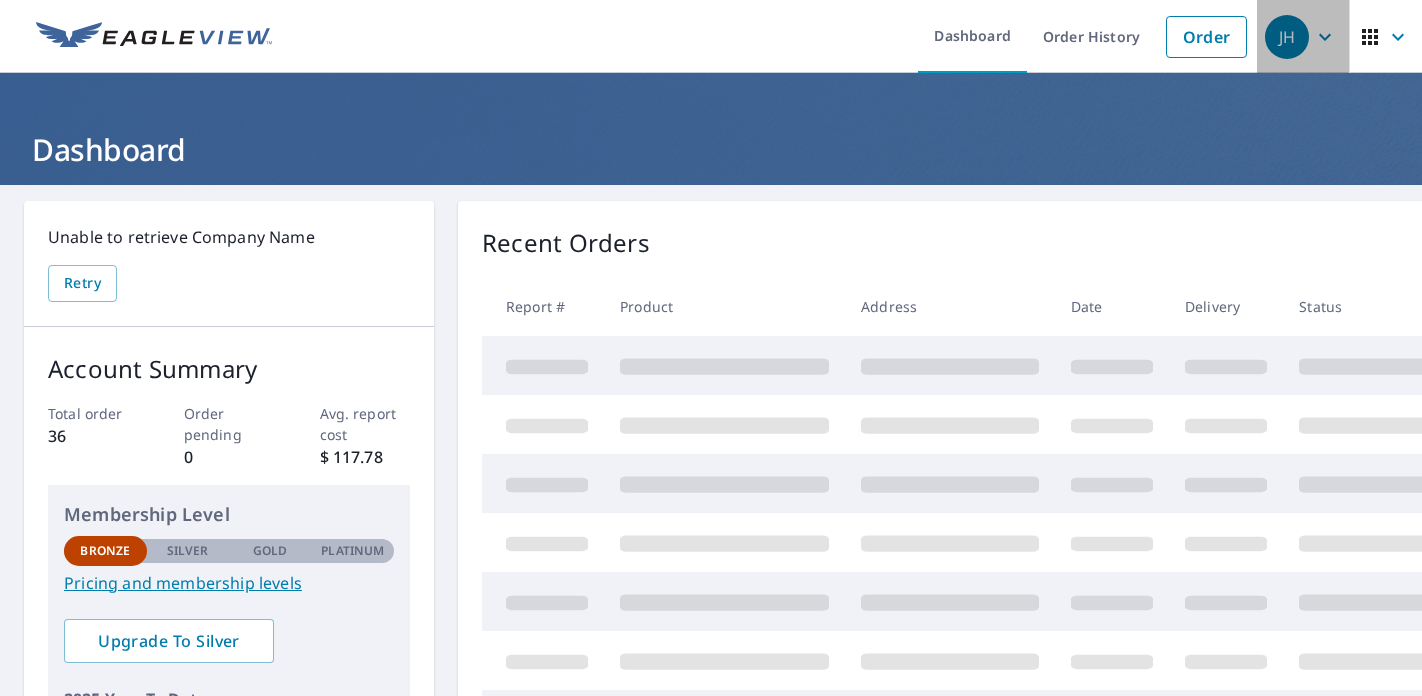 click 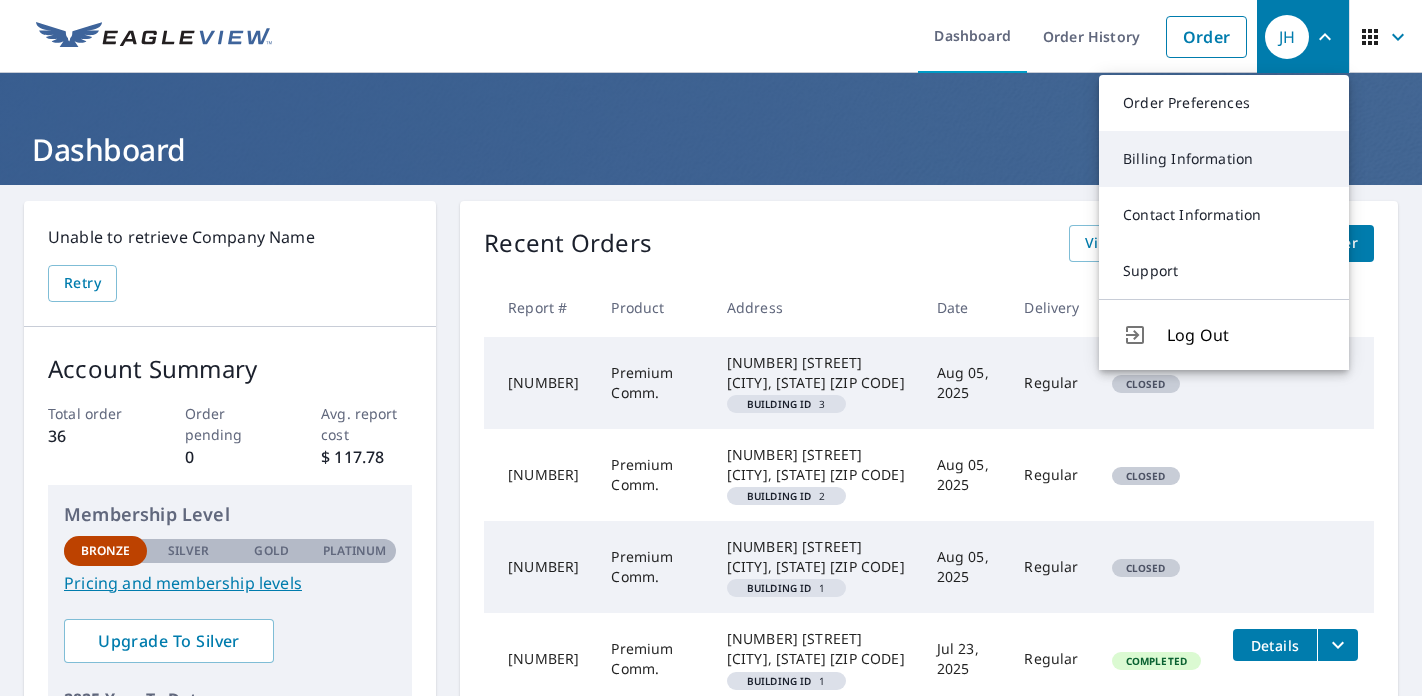 click on "Billing Information" at bounding box center [1224, 159] 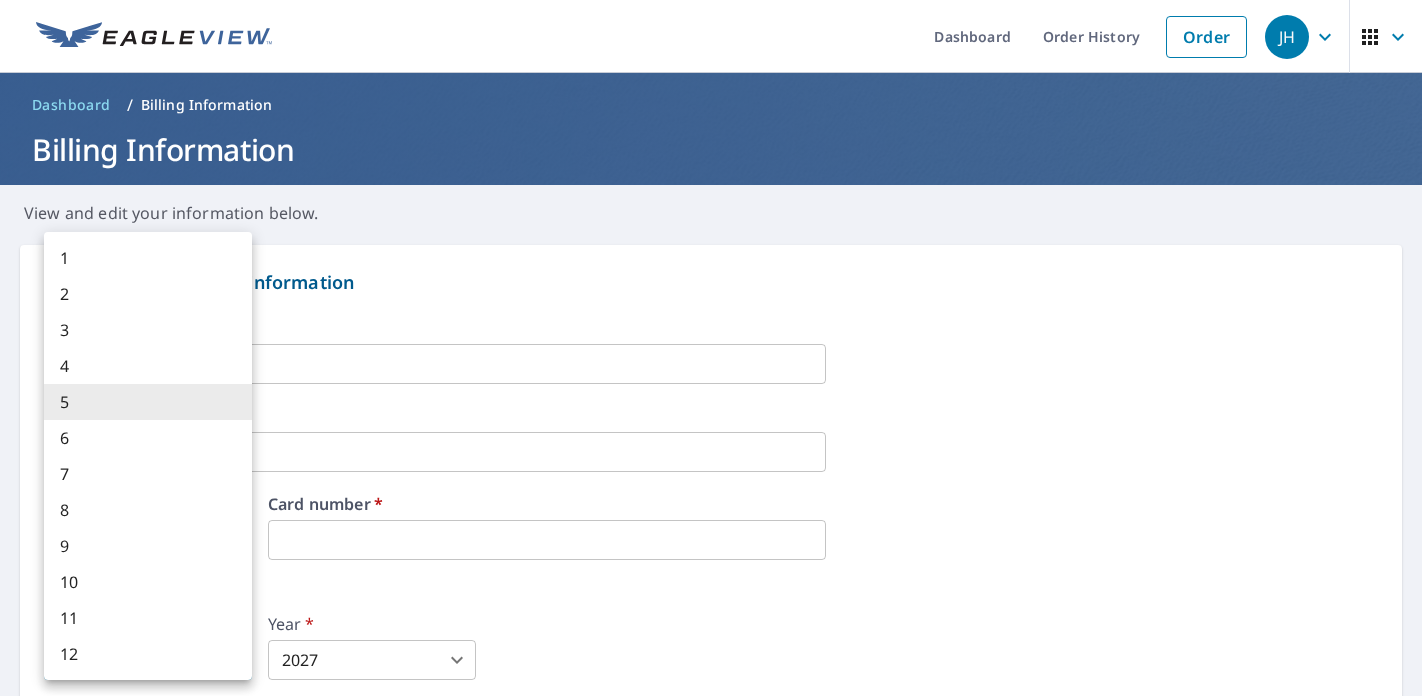 click on "JH JH
Dashboard Order History Order JH Dashboard / Billing Information Billing Information View and edit your information below. Change Your Payment Information First name   * [FIRST] ​ Last name   * [LAST] ​ Card type   * MasterCard 3 ​ Card number   * Expiration date   * Month   * 5 5 ​ Year   * 2027 2027 ​ Save your credit card for future purchases Your credit or debit card will be authorized upon placing your order, but will not be charged until your report is delivered. Authorization may show on your debit card but you will not be charged until the report is sent. Change Your Billing Address Please verify the billing address matches the payment information. Billing email   * [EMAIL] ​ Company   * Jolly Roofing & Contracting ​ Country   * United States US ​ Phone [PHONE] ​ Ext. ​ Secondary phone ​ Ext. ​ Address [STREET] ​ City [CITY] ​ State [STATE] TN ​ Zip code [ZIP CODE] ​ Save Cancel Terms of Use  |  Privacy Policy" at bounding box center (711, 348) 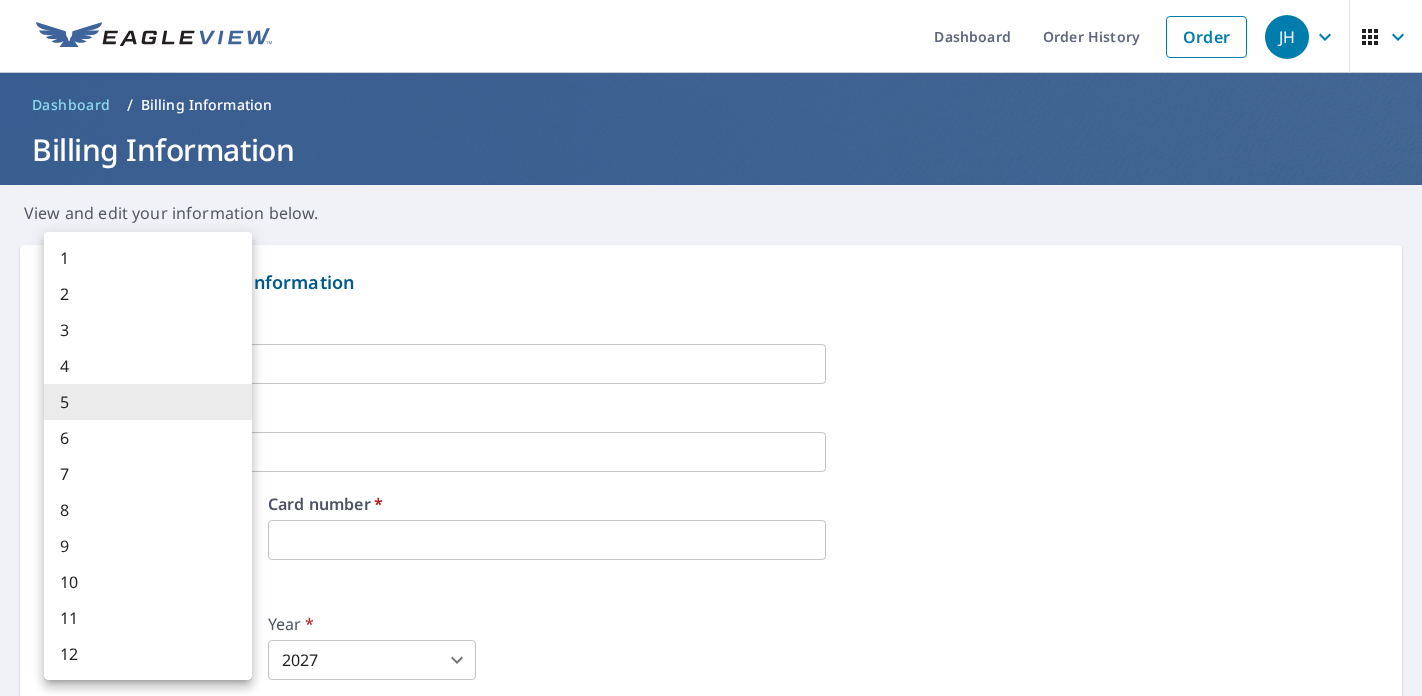 type on "7" 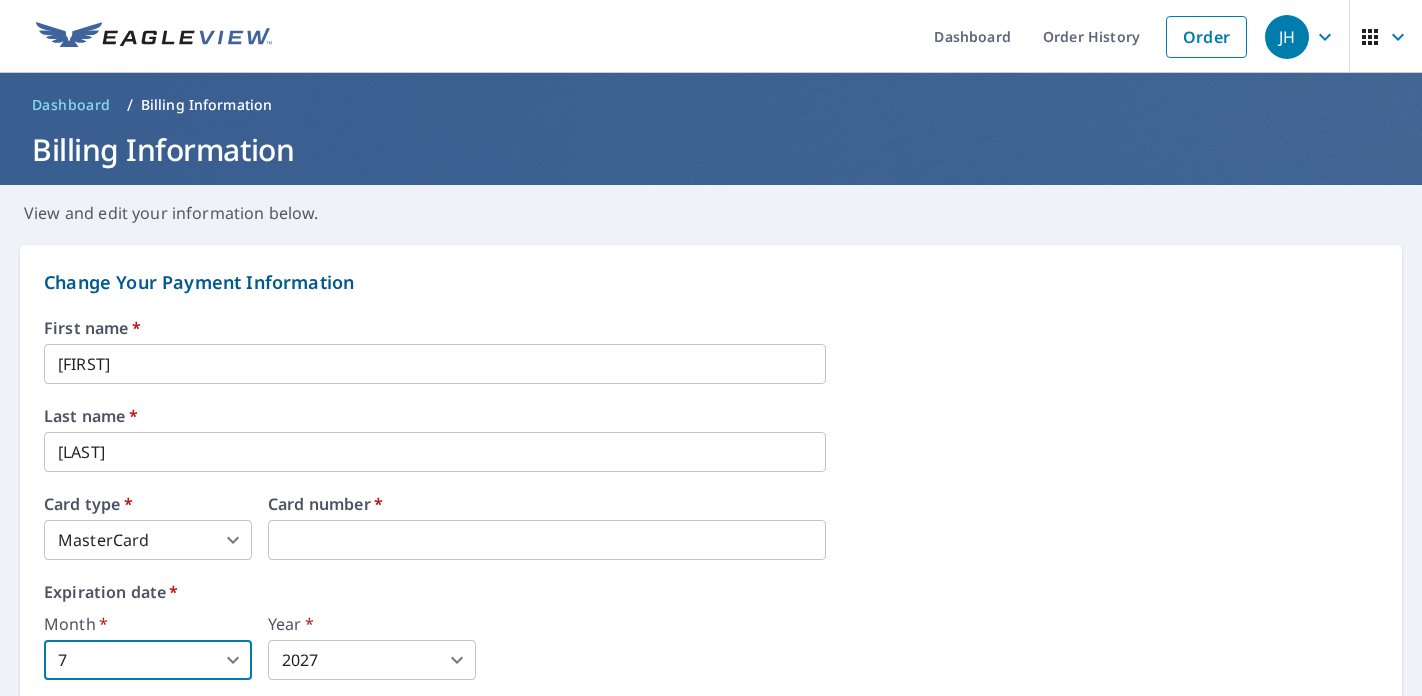 click on "7" at bounding box center [122, 564] 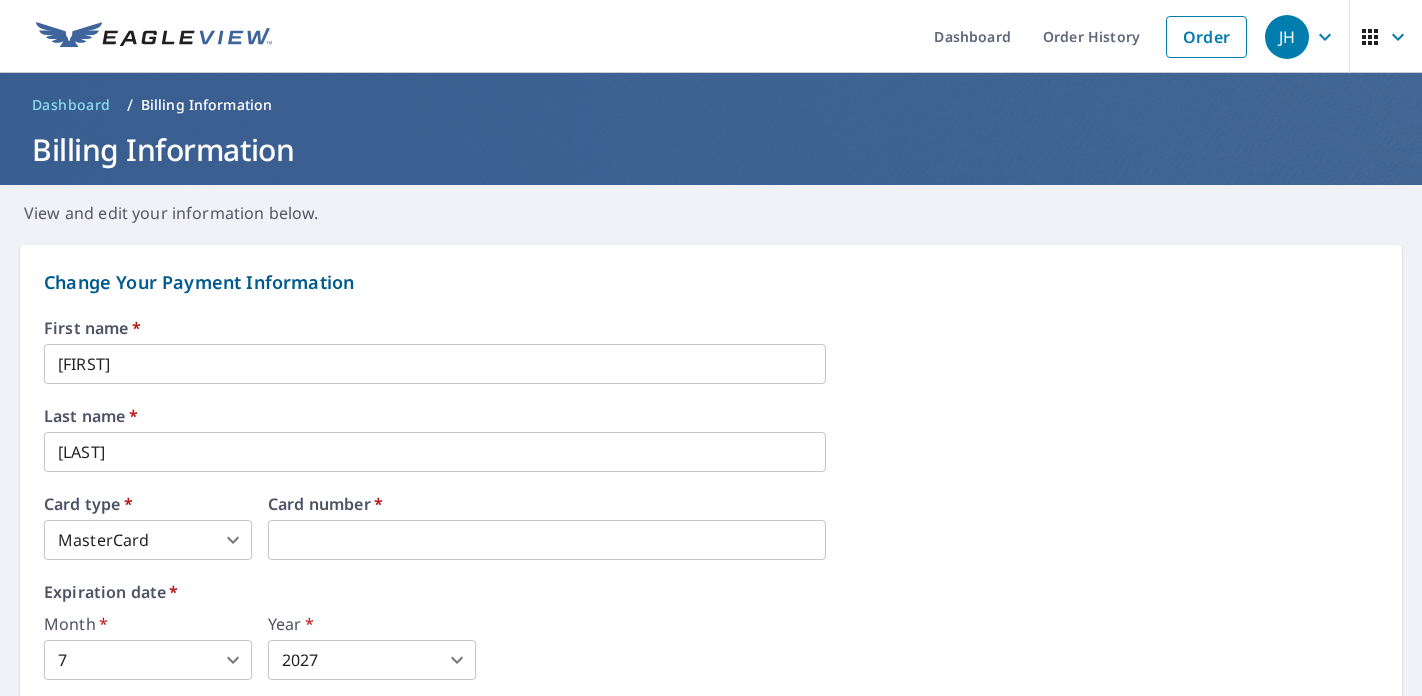click on "JH JH
Dashboard Order History Order JH Dashboard / Billing Information Billing Information View and edit your information below. Change Your Payment Information First name   * Jon ​ Last name   * Harris ​ Card type   * MasterCard 3 ​ Card number   * Expiration date   * Month   * 7 7 ​ Year   * 2027 2027 ​ Save your credit card for future purchases Your credit or debit card will be authorized upon placing your order, but will not be charged until your report is delivered. Authorization may show on your debit card but you will not be charged until the report is sent. Change Your Billing Address Please verify the billing address matches the payment information. Billing email   * Jharris@jollyroofing.com ​ Company   * Jolly Roofing & Contracting ​ Country   * United States US ​ Phone 901-297-2423 ​ Ext. ​ Secondary phone ​ Ext. ​ Address 711 Chaney Cv ​ City Collierville ​ State TN TN ​ Zip code 38017 ​ Save Cancel Terms of Use  |  Privacy Policy" at bounding box center (711, 348) 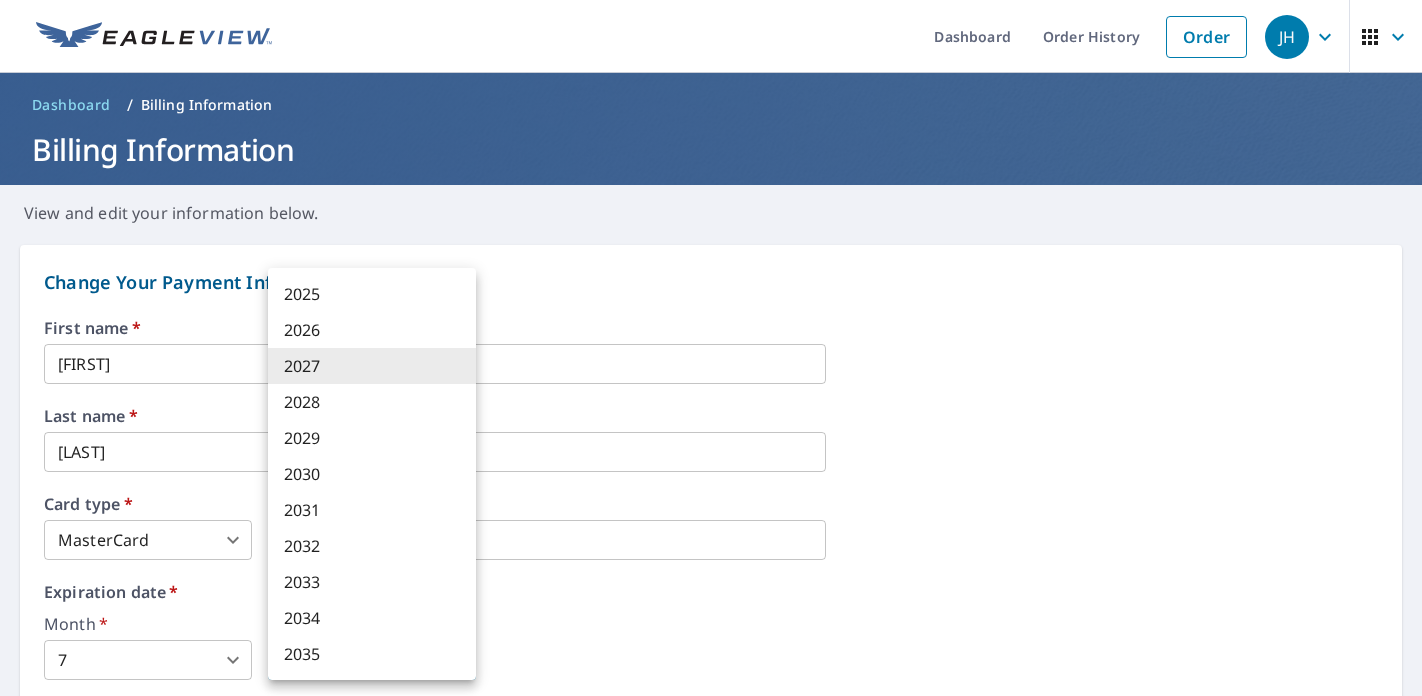 click on "2025" at bounding box center [372, 294] 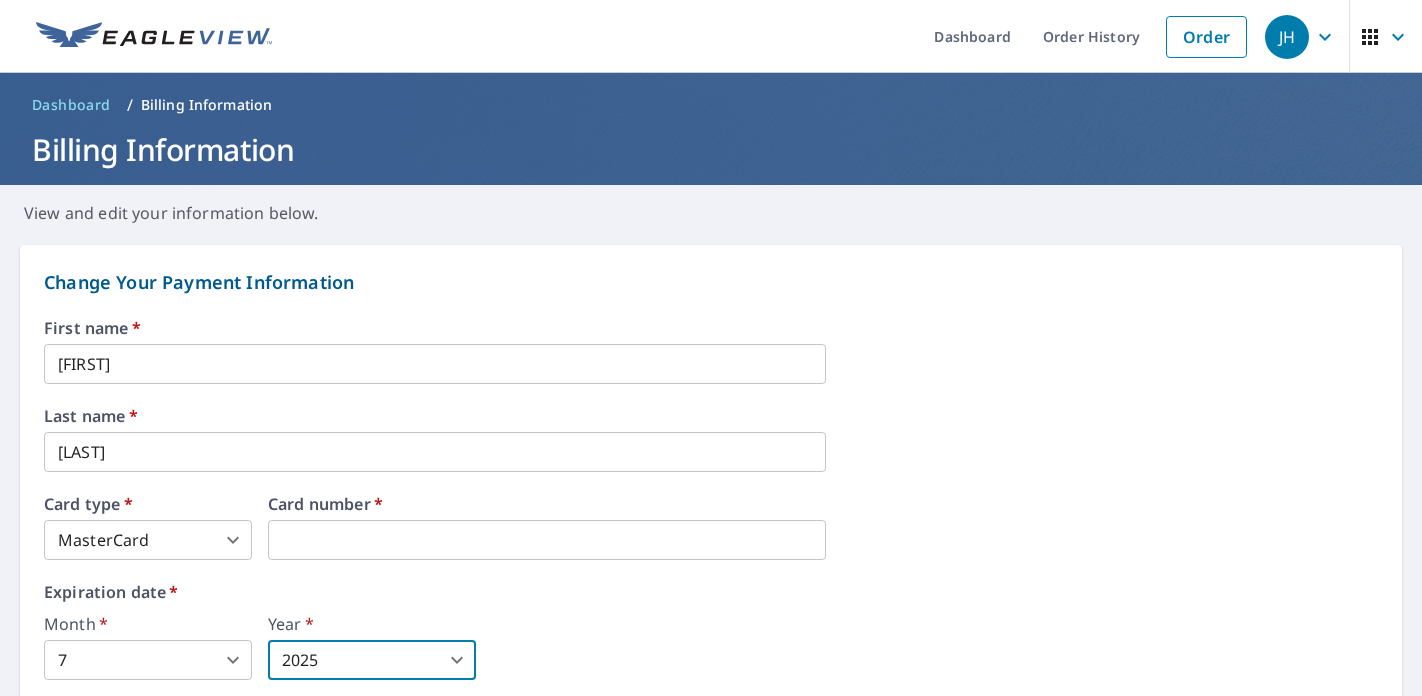 click on "JH JH
Dashboard Order History Order JH Dashboard / Billing Information Billing Information View and edit your information below. Change Your Payment Information First name   * Jon ​ Last name   * Harris ​ Card type   * MasterCard 3 ​ Card number   * Expiration date   * Month   * 7 7 ​ Year   * 2025 2025 ​ Save your credit card for future purchases Your credit or debit card will be authorized upon placing your order, but will not be charged until your report is delivered. Authorization may show on your debit card but you will not be charged until the report is sent. Change Your Billing Address Please verify the billing address matches the payment information. Billing email   * Jharris@jollyroofing.com ​ Company   * Jolly Roofing & Contracting ​ Country   * United States US ​ Phone 901-297-2423 ​ Ext. ​ Secondary phone ​ Ext. ​ Address 711 Chaney Cv ​ City Collierville ​ State TN TN ​ Zip code 38017 ​ Save Cancel Terms of Use  |  Privacy Policy" at bounding box center (711, 348) 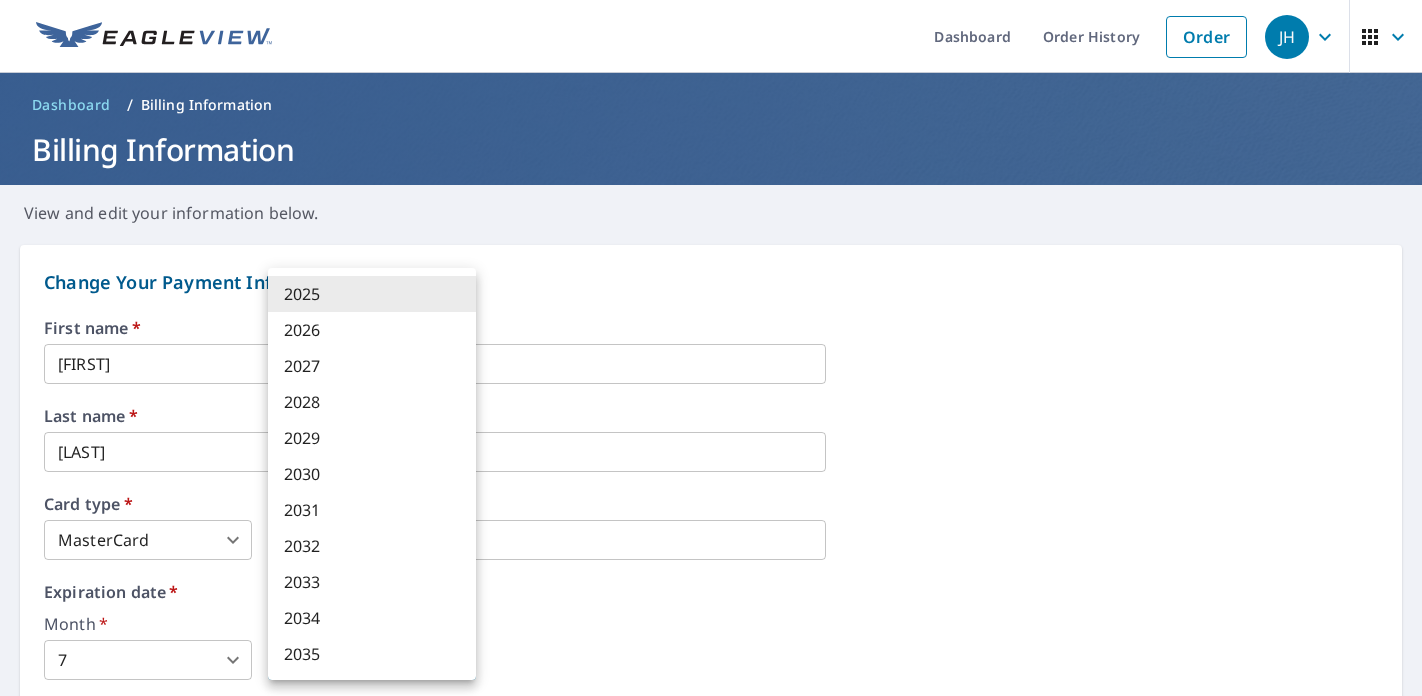 click on "2028" at bounding box center [372, 402] 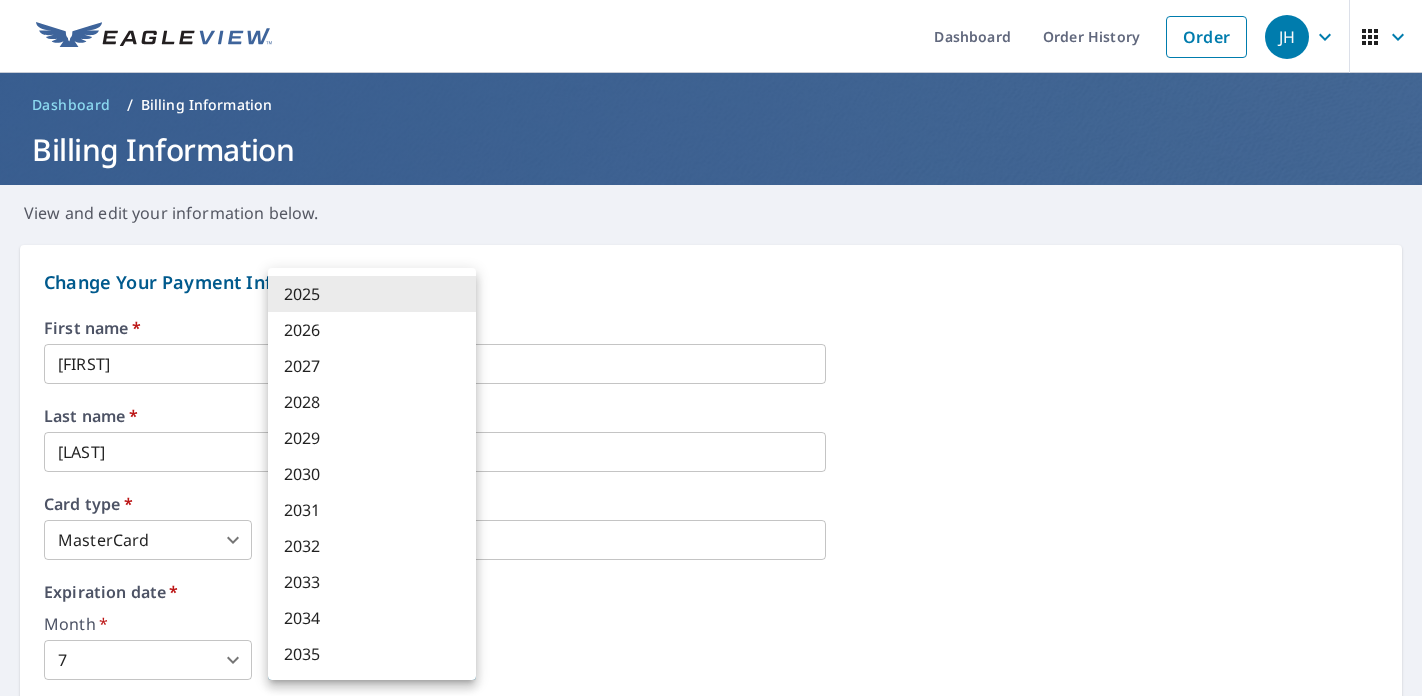 type on "2028" 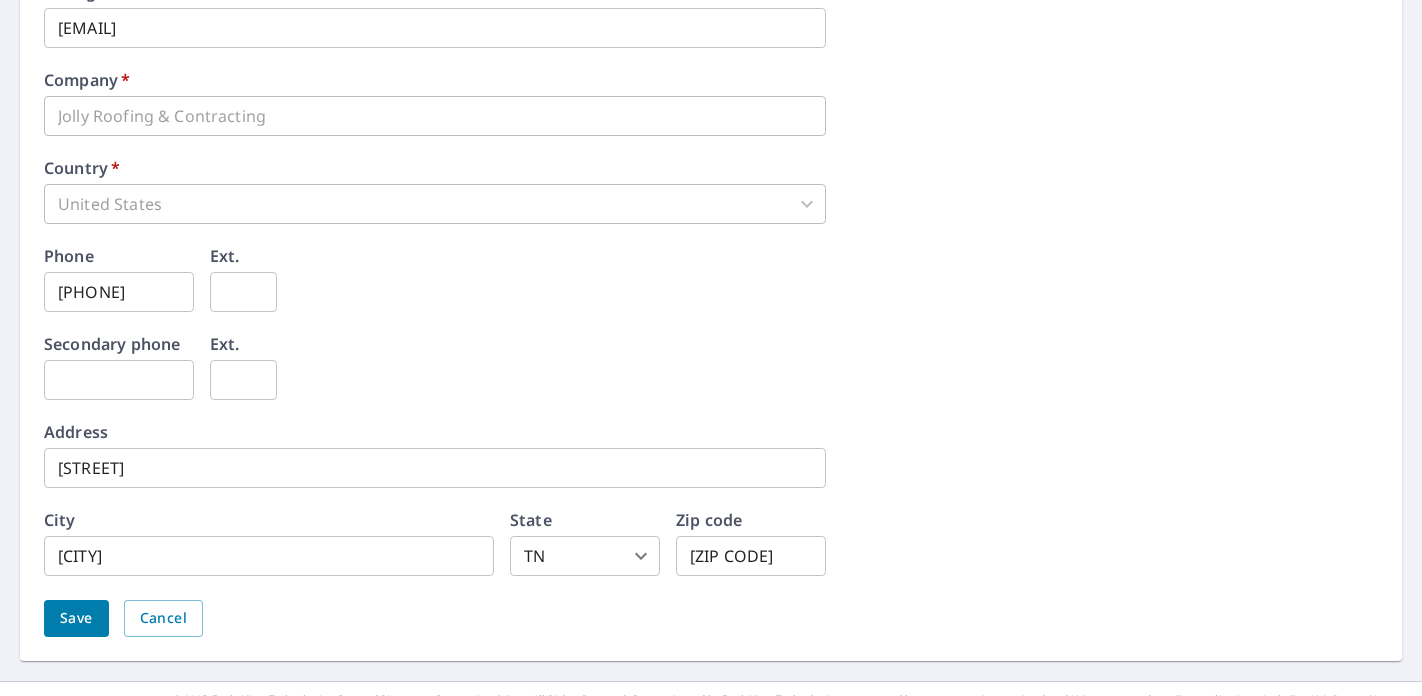 scroll, scrollTop: 999, scrollLeft: 0, axis: vertical 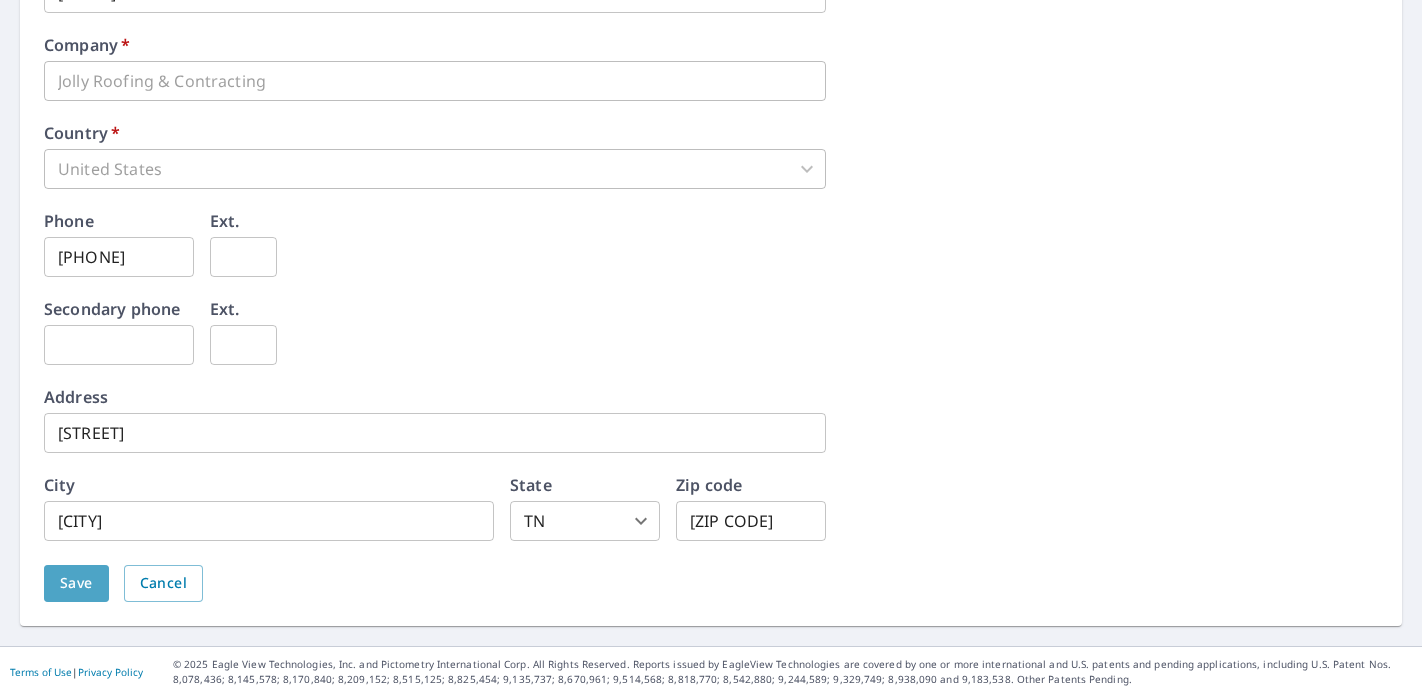 click on "Save" at bounding box center [76, 583] 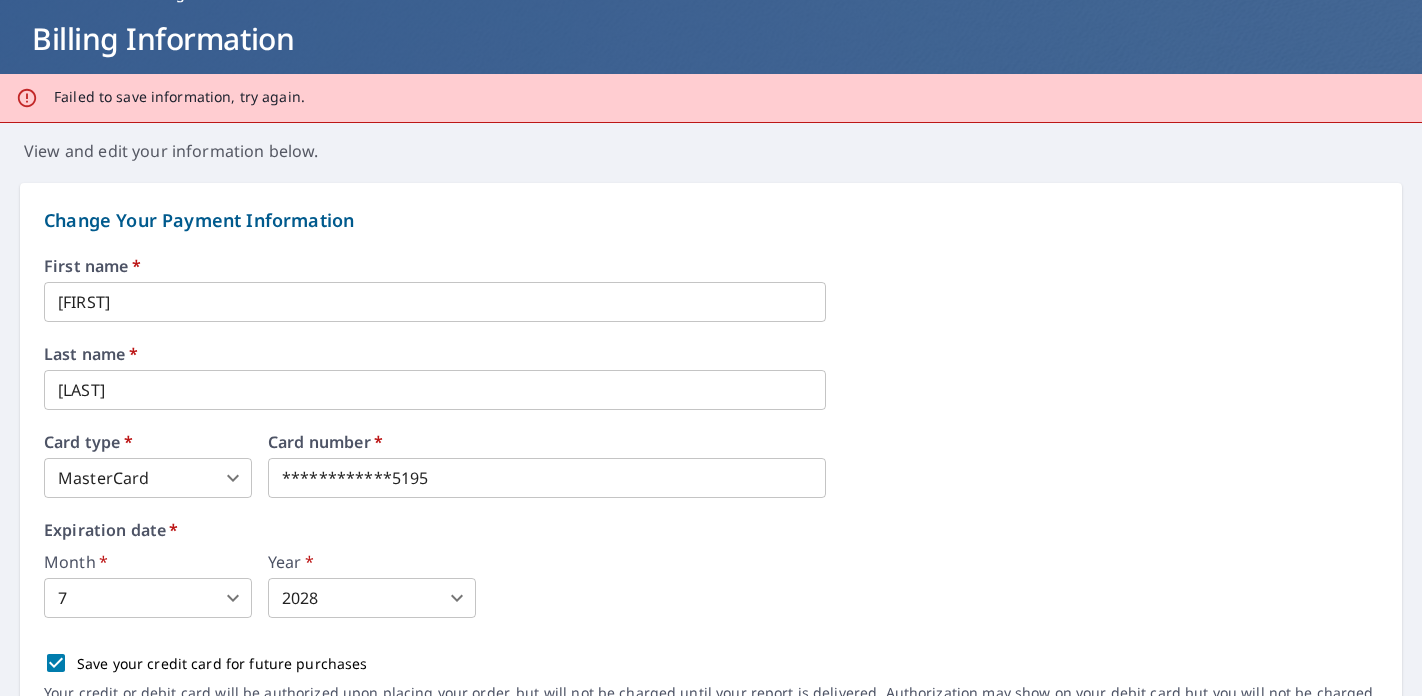 scroll, scrollTop: 114, scrollLeft: 0, axis: vertical 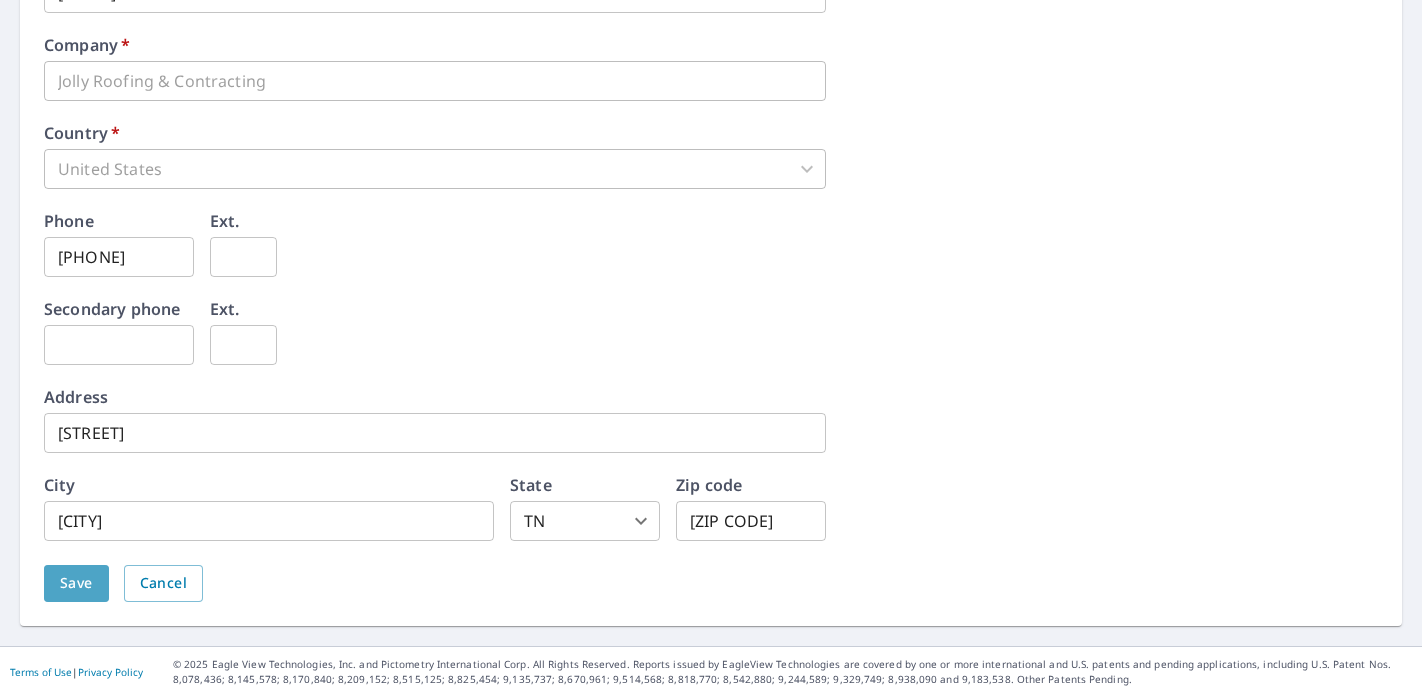 click on "Save" at bounding box center (76, 583) 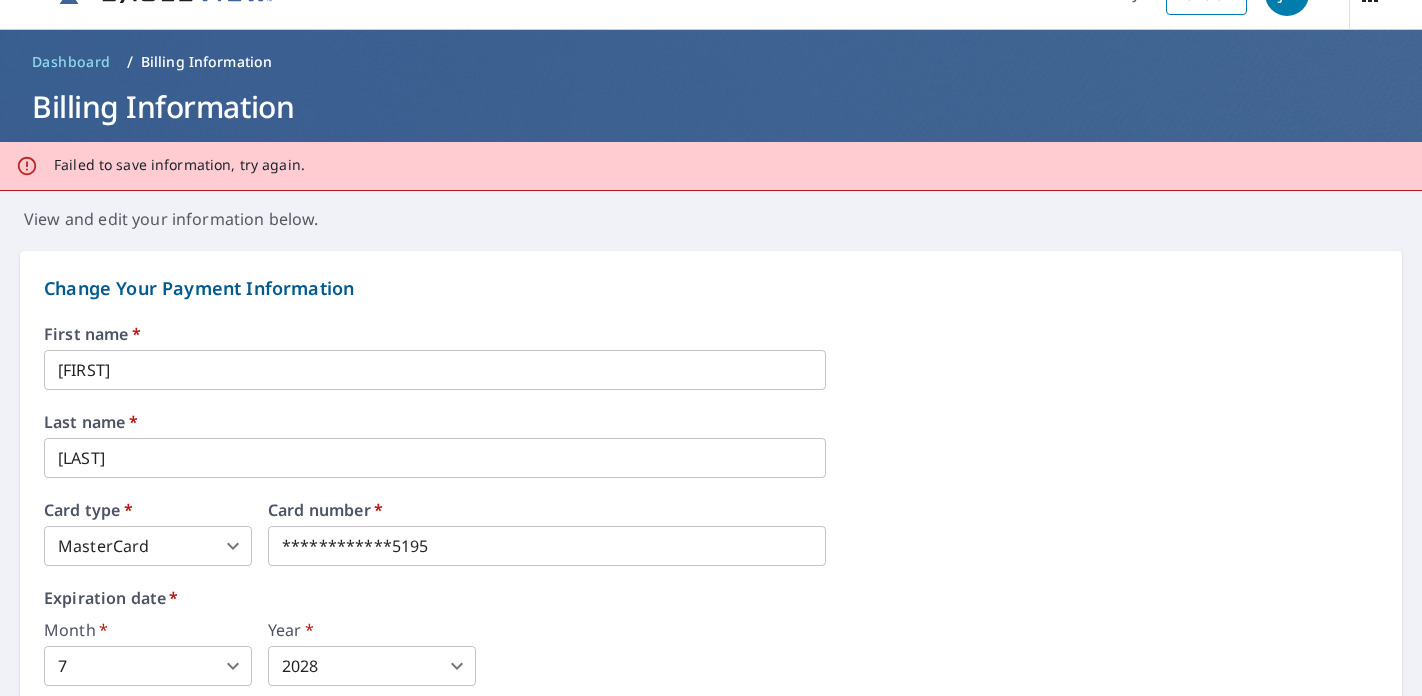 scroll, scrollTop: 0, scrollLeft: 0, axis: both 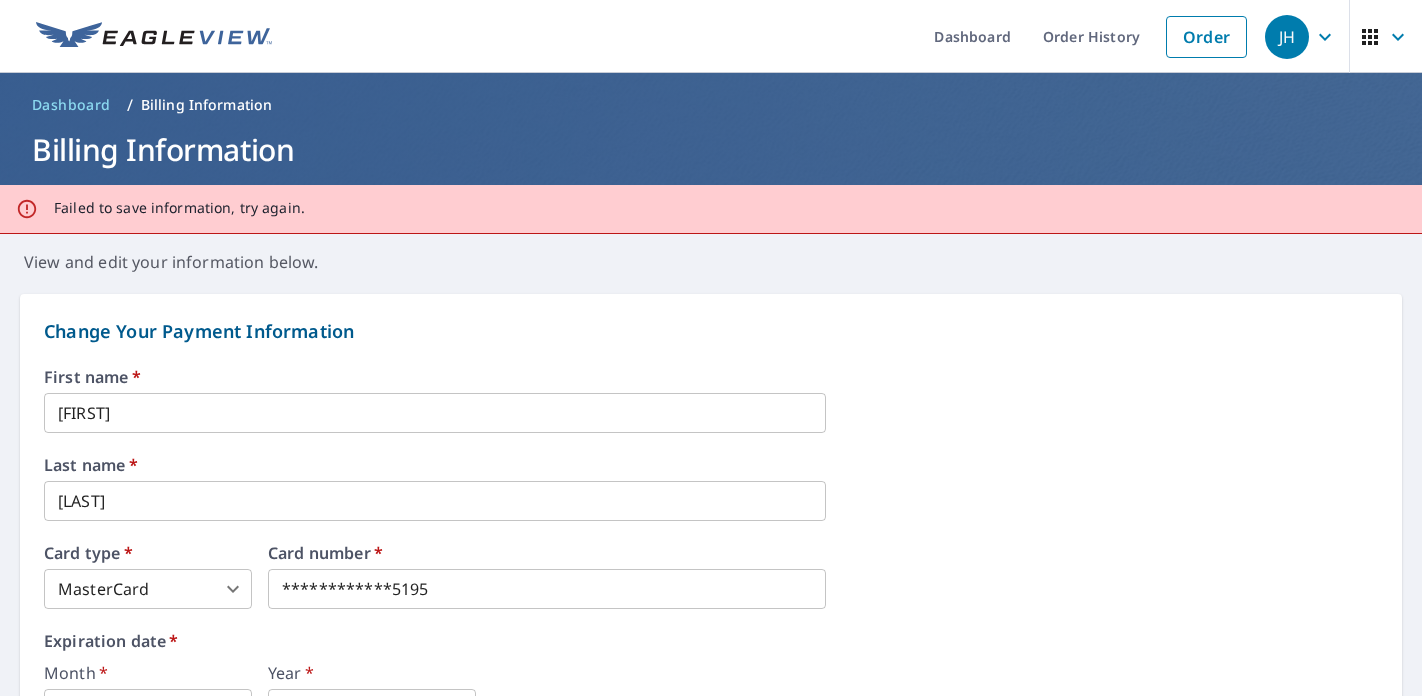 drag, startPoint x: 189, startPoint y: 331, endPoint x: 138, endPoint y: 356, distance: 56.797886 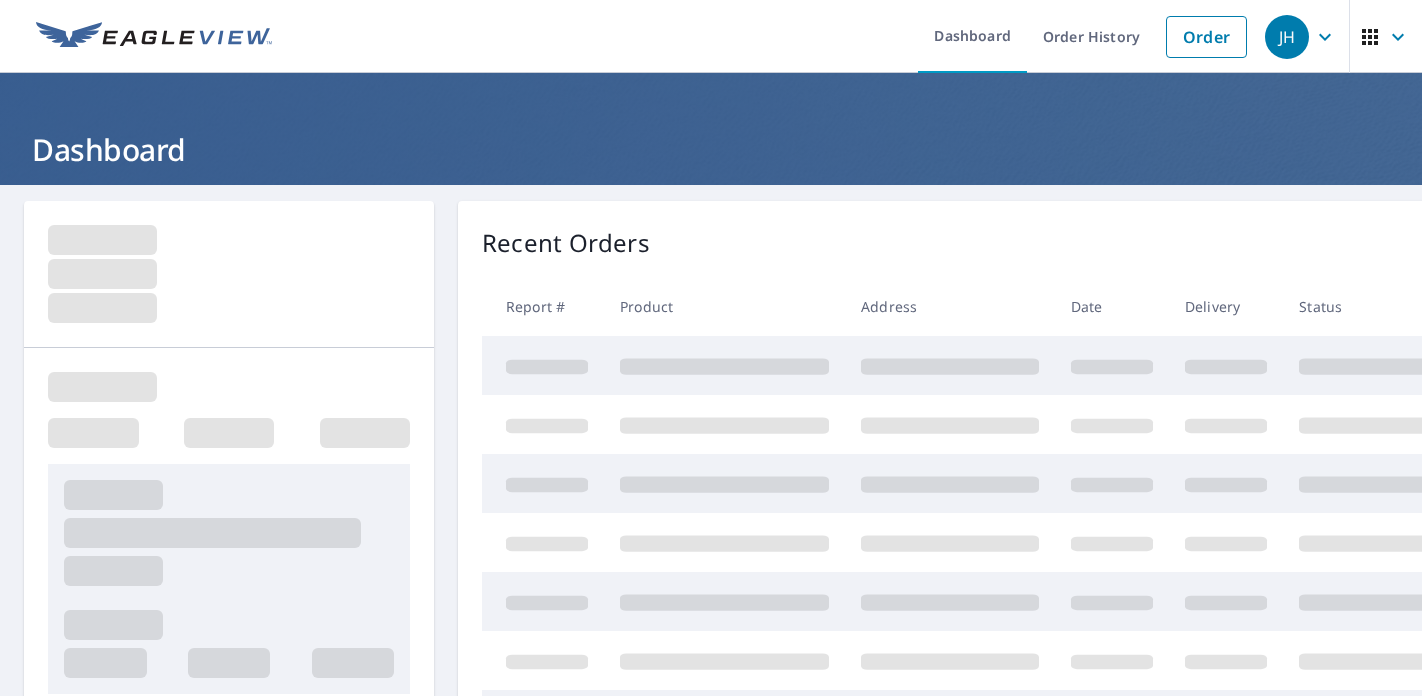 scroll, scrollTop: 0, scrollLeft: 0, axis: both 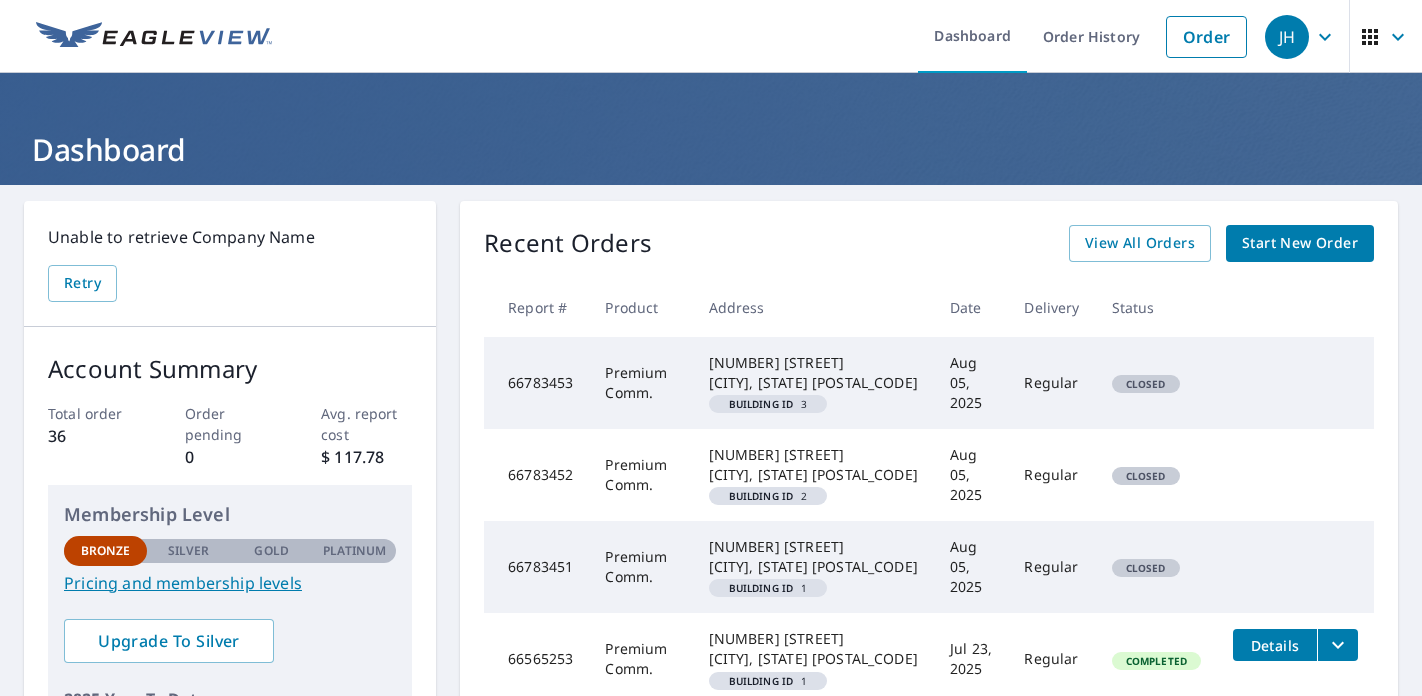 click 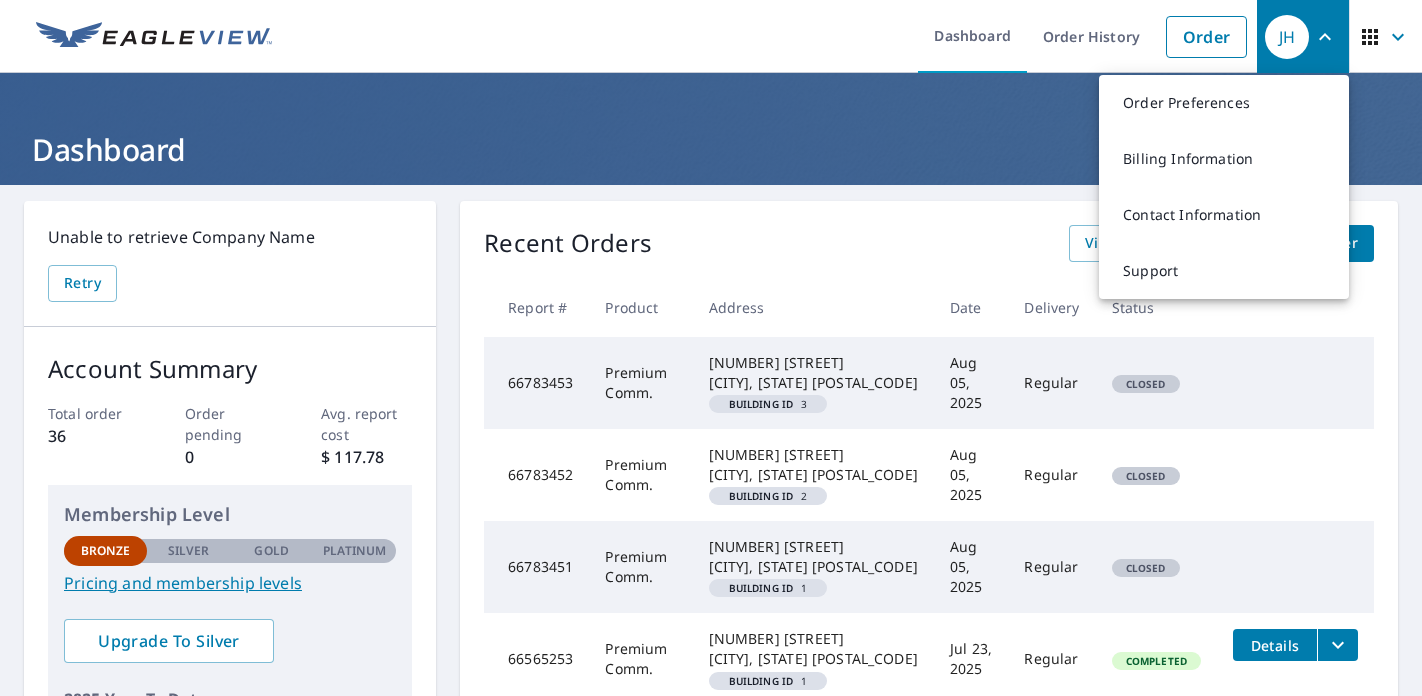 click on "Billing Information" at bounding box center [1224, 159] 